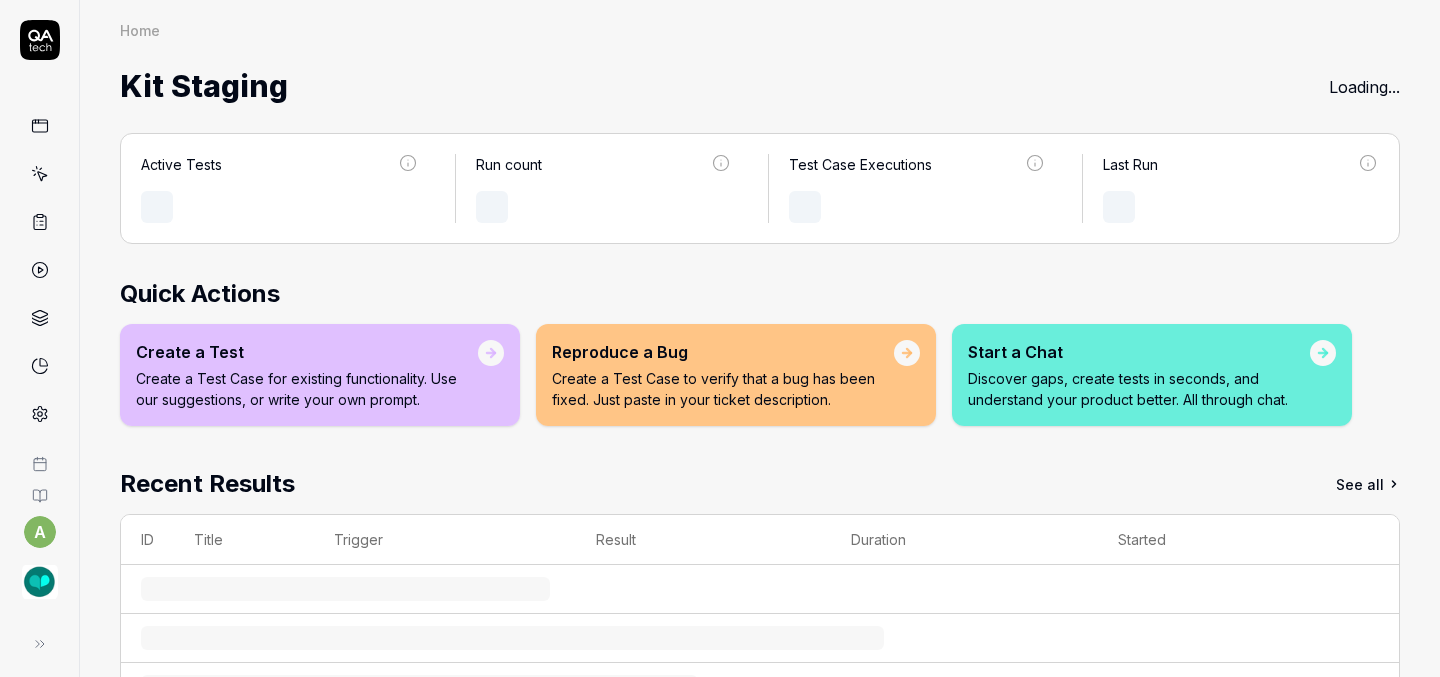 scroll, scrollTop: 0, scrollLeft: 0, axis: both 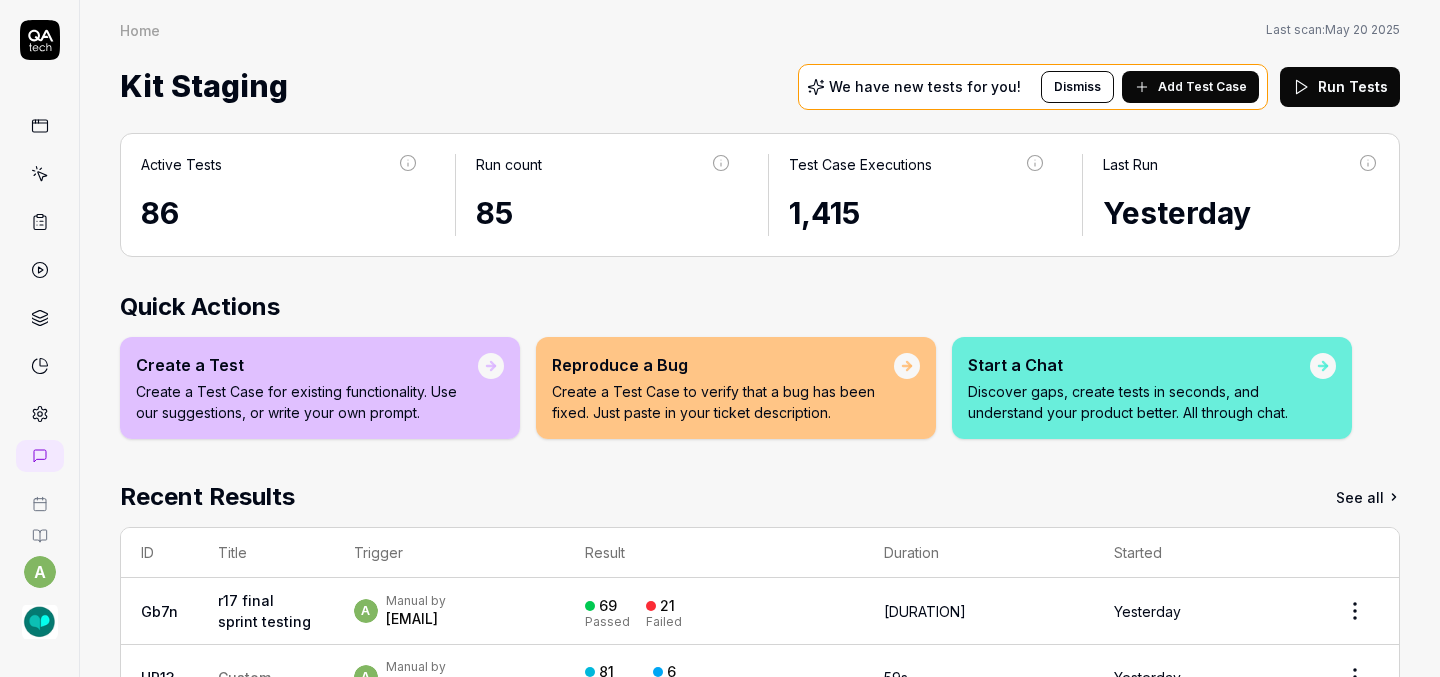 click on "a Manual by [EMAIL]" at bounding box center (449, 611) 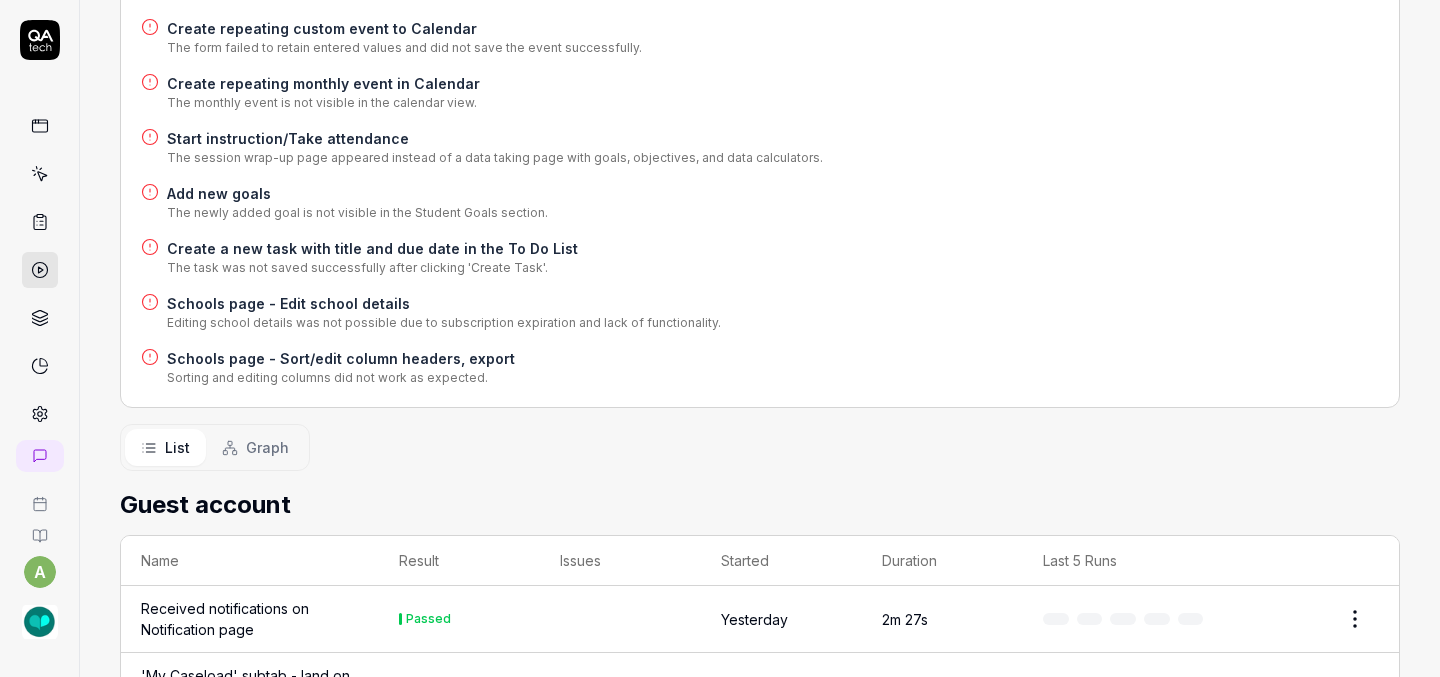 scroll, scrollTop: 1155, scrollLeft: 0, axis: vertical 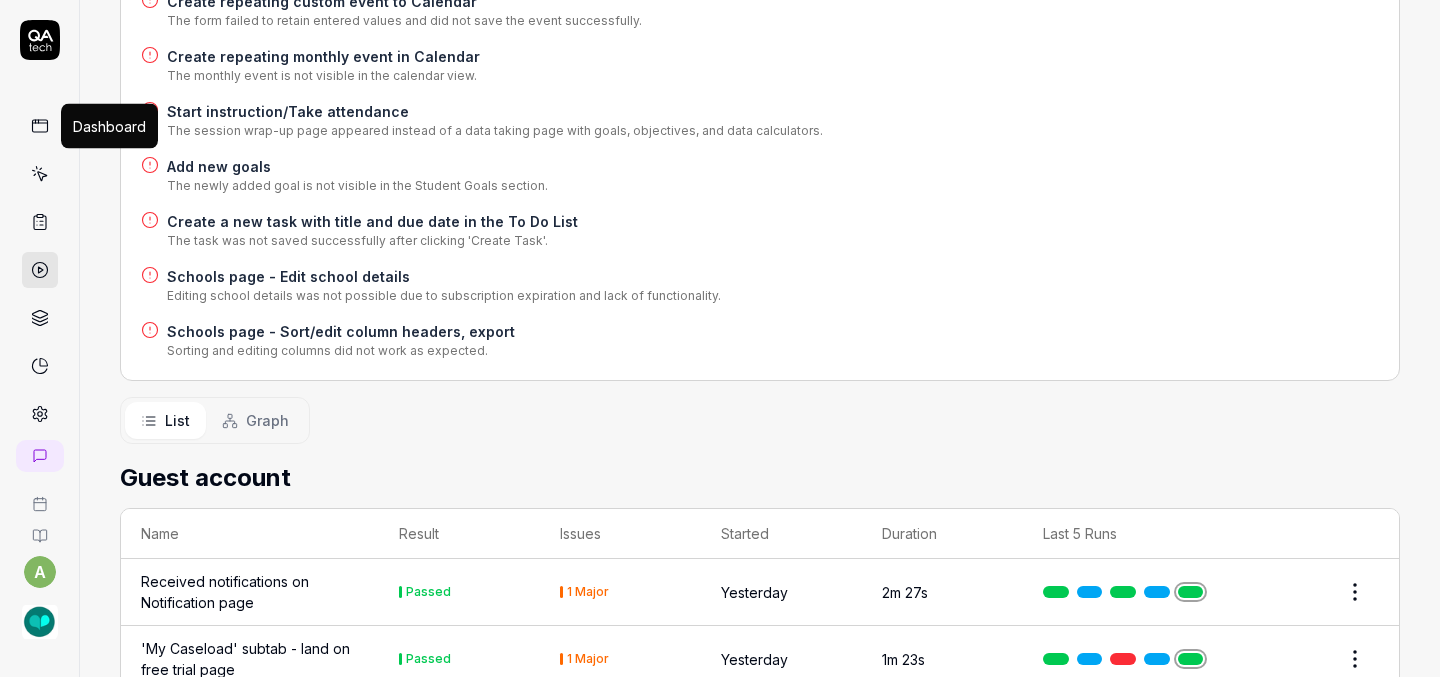 click 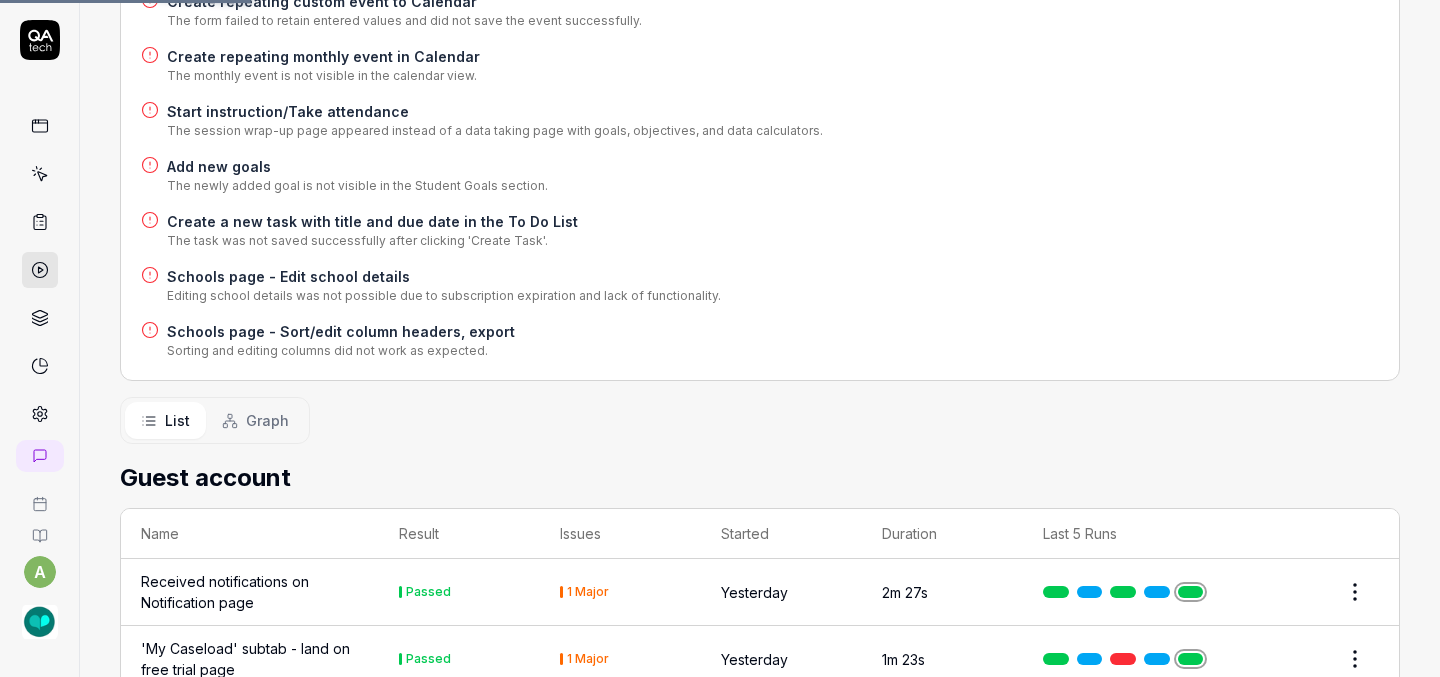 scroll, scrollTop: 0, scrollLeft: 0, axis: both 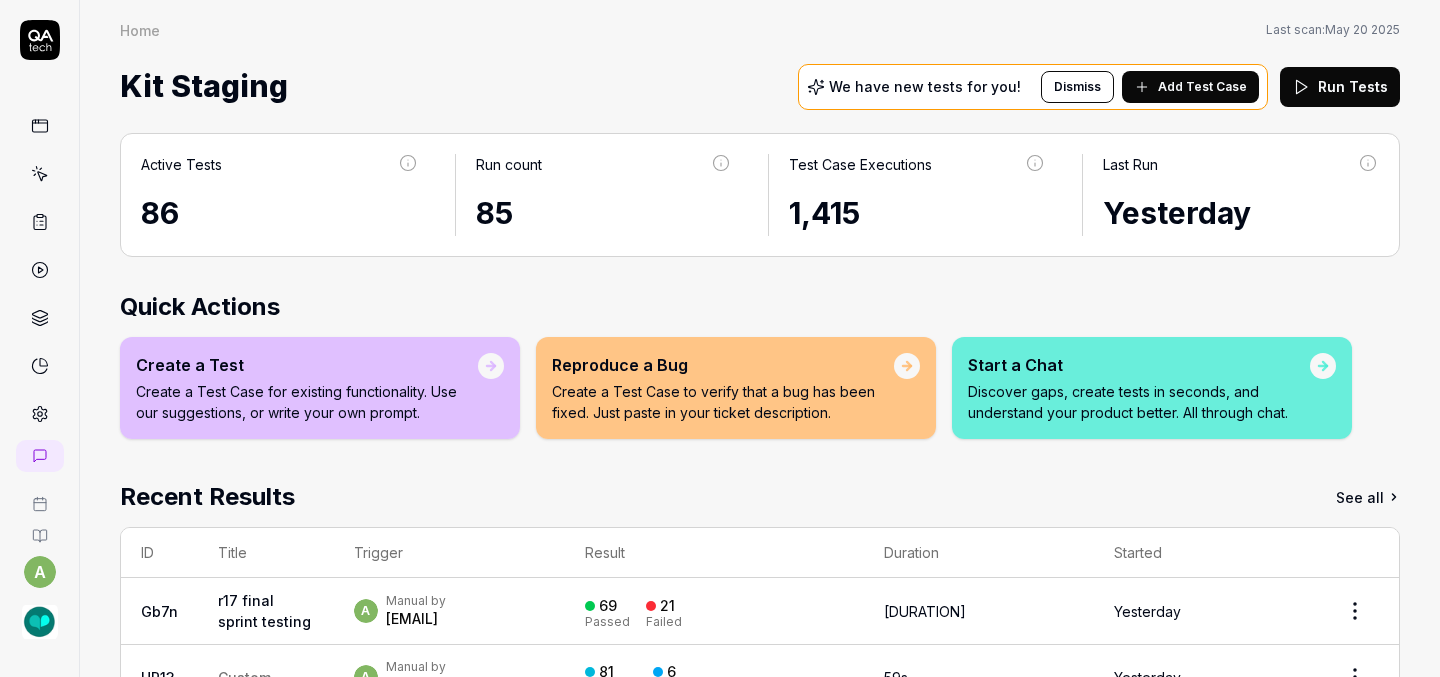 click at bounding box center (40, 414) 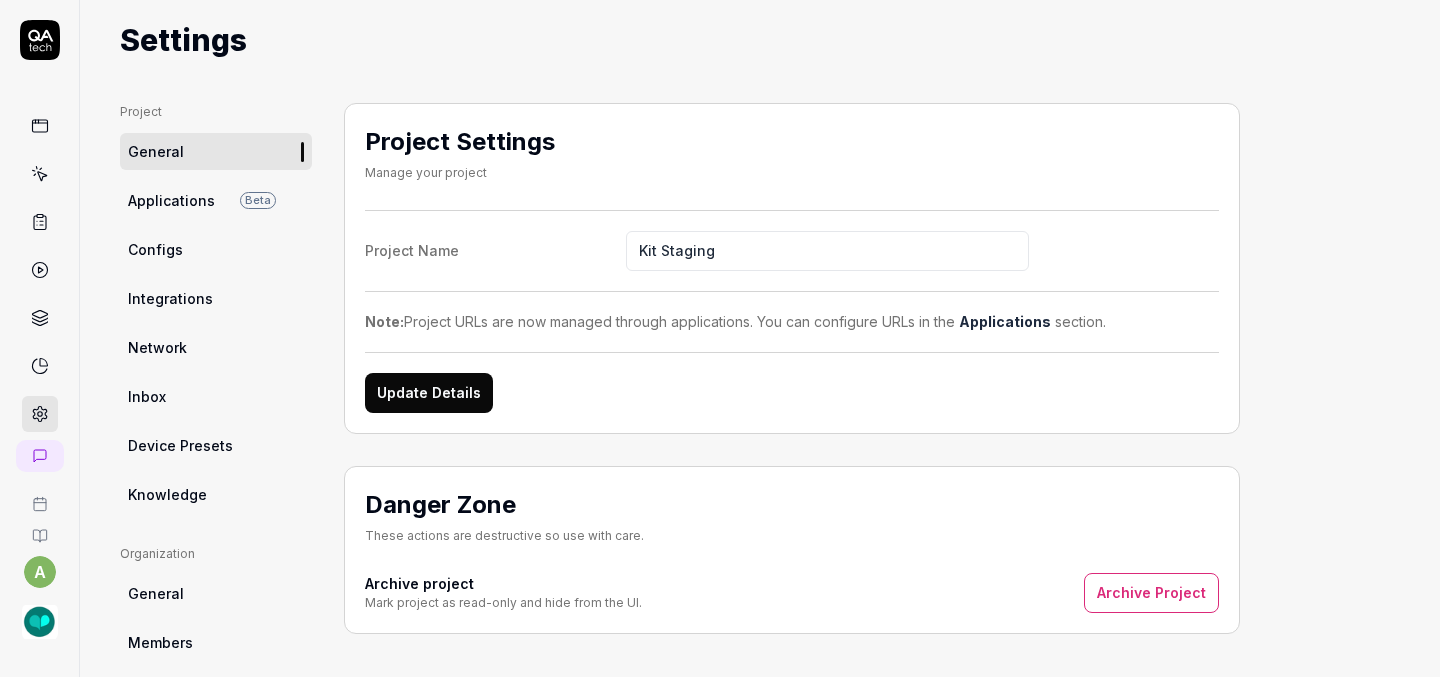 scroll, scrollTop: 56, scrollLeft: 0, axis: vertical 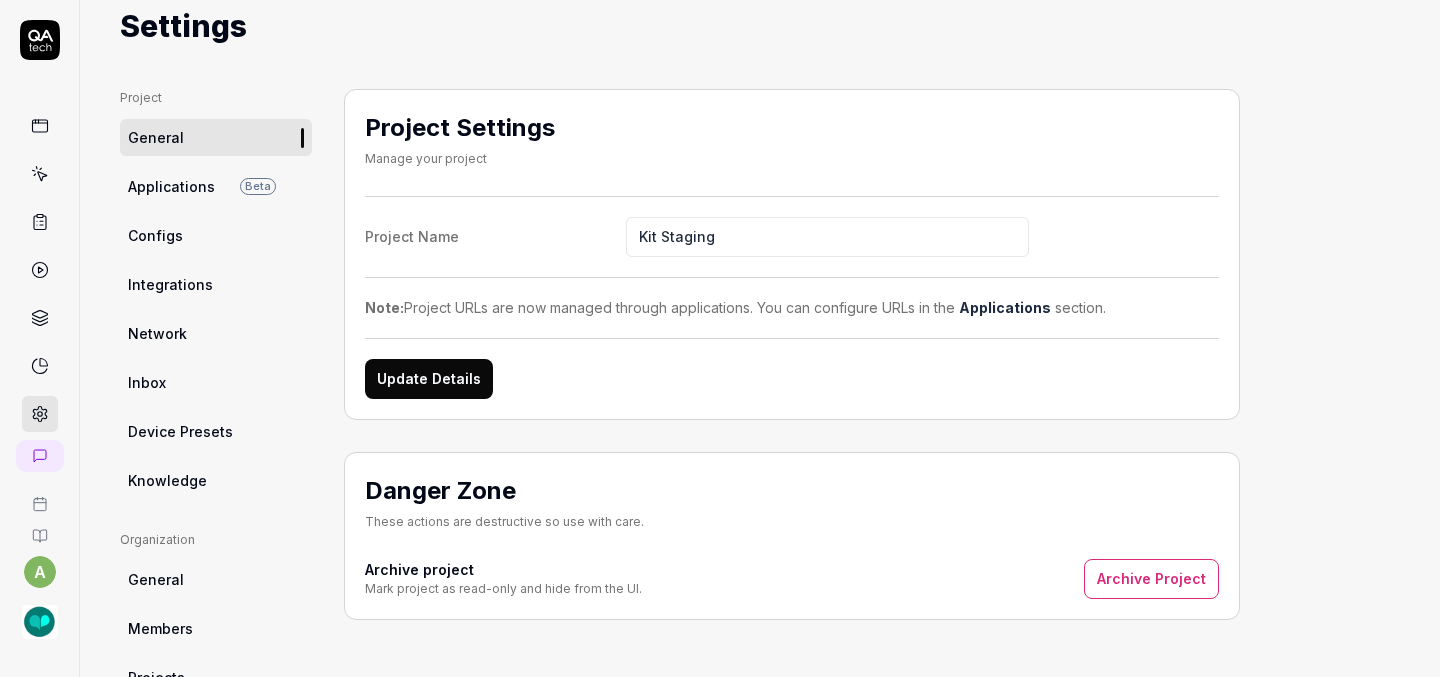 click on "Configs" at bounding box center (216, 235) 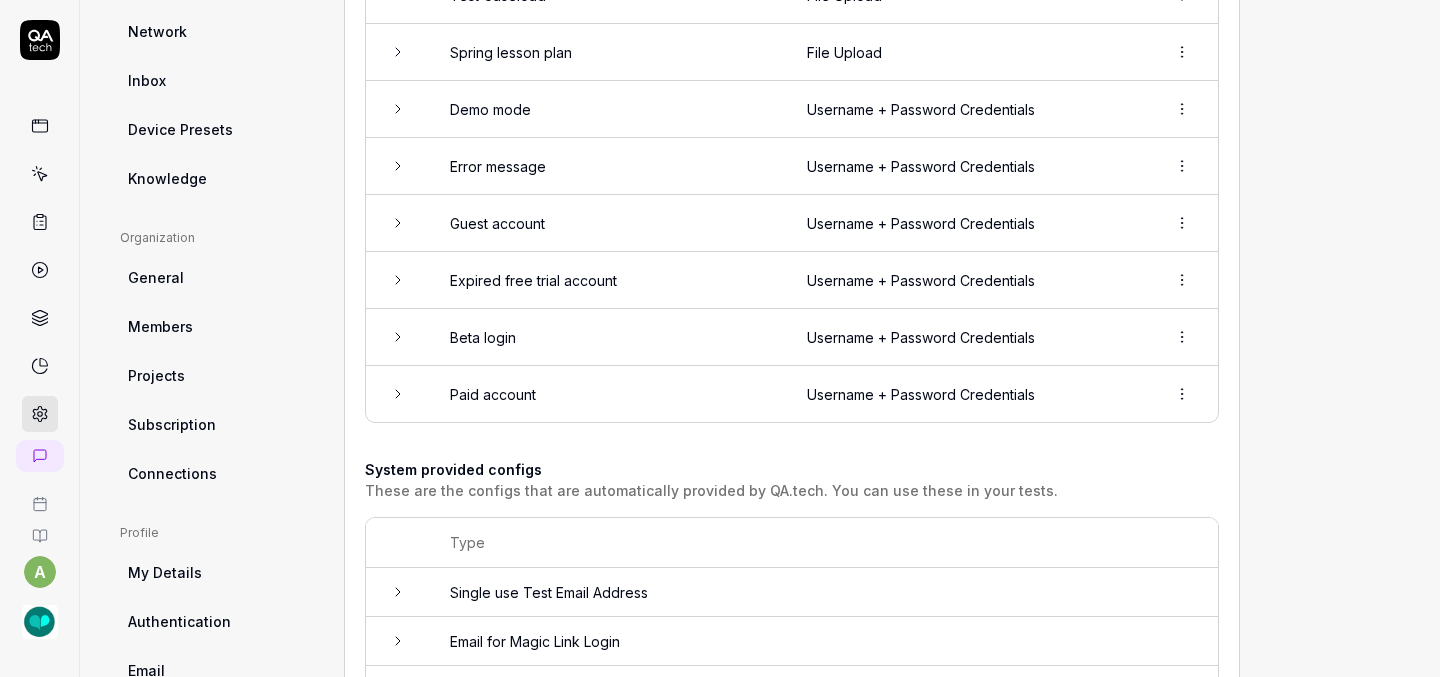 scroll, scrollTop: 354, scrollLeft: 0, axis: vertical 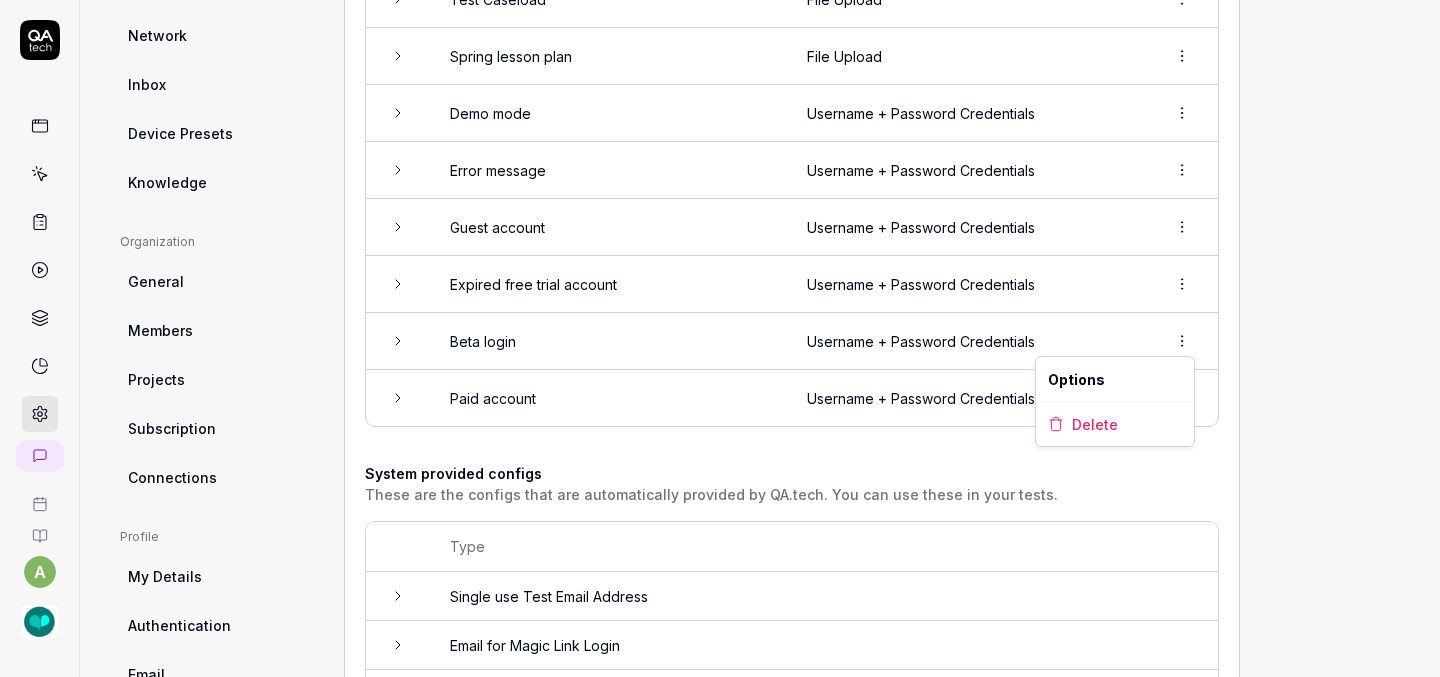 click on "a Home / Settings Home / Settings Last scan:  May 20 2025 Settings Project General Applications Beta Configs Integrations Network Inbox Device Presets Knowledge Project Configs Organization General Members Projects Subscription Connections Organization Select a page Profile My Details Authentication Email Password Profile Select a page Configs Add config Configs are data that can be used across multiple tests. This is where we keep login credentials, email addresses and other reusable items. To add a custom config (such as a set of data, a CSV file, or other formats),   contact us . Name Type Test Caseload File Upload Spring lesson plan File Upload Demo mode Username + Password Credentials Error message Username + Password Credentials Guest account Username + Password Credentials Expired free trial account Username + Password Credentials Beta login Username + Password Credentials Paid account Username + Password Credentials System provided configs Type Single use Test Email Address Email for Magic Link Login" at bounding box center [720, 338] 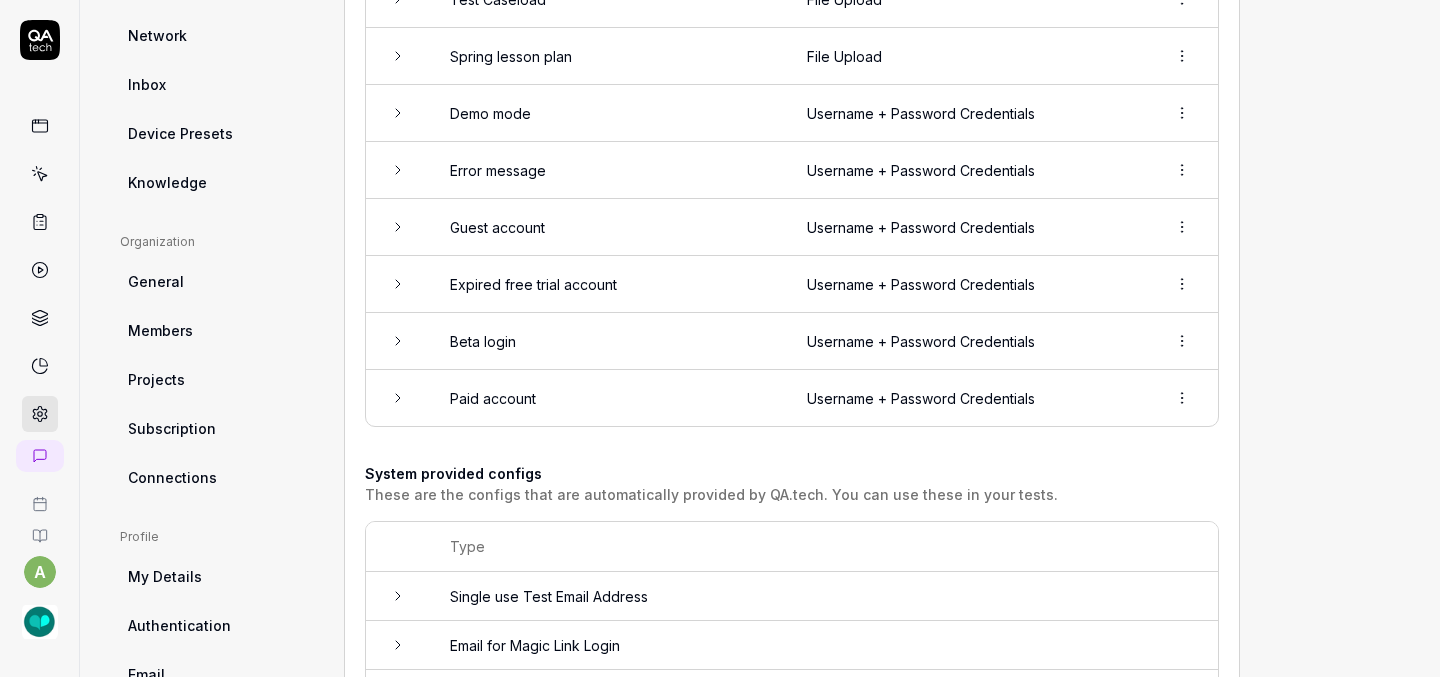 click 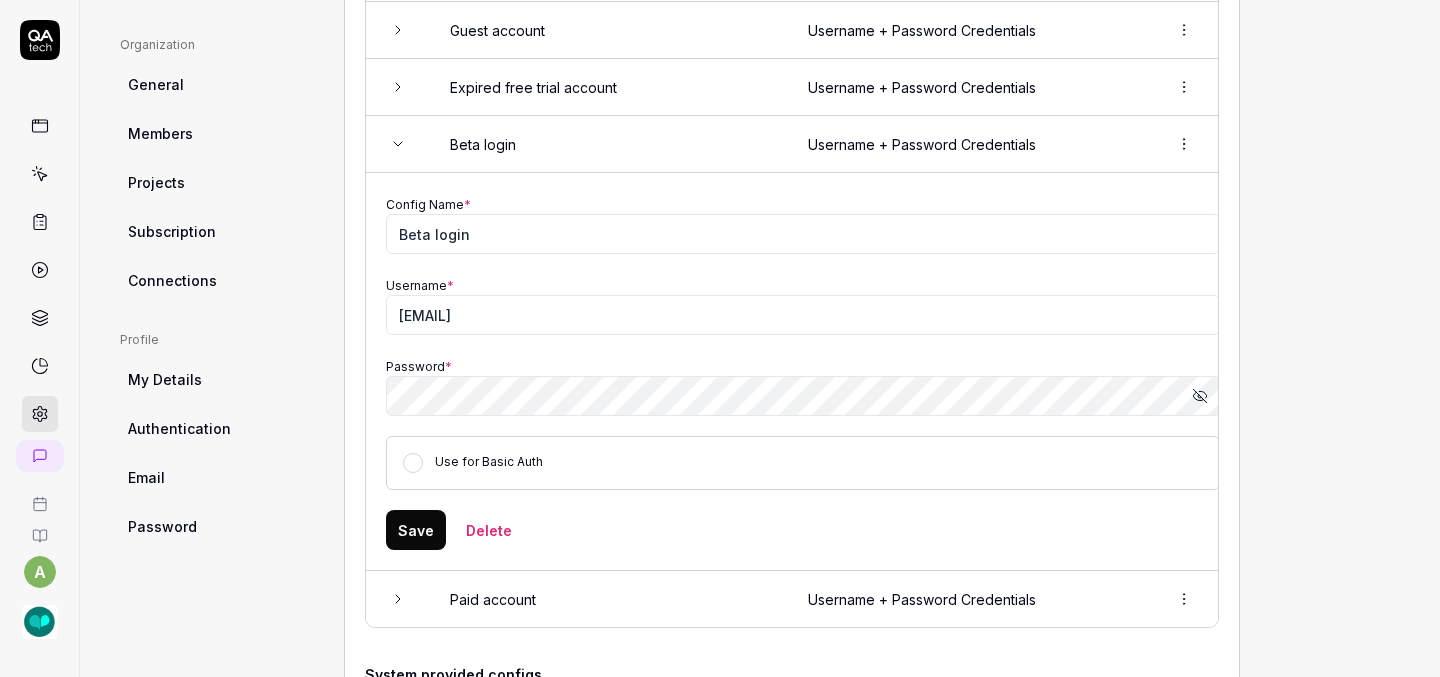 scroll, scrollTop: 558, scrollLeft: 0, axis: vertical 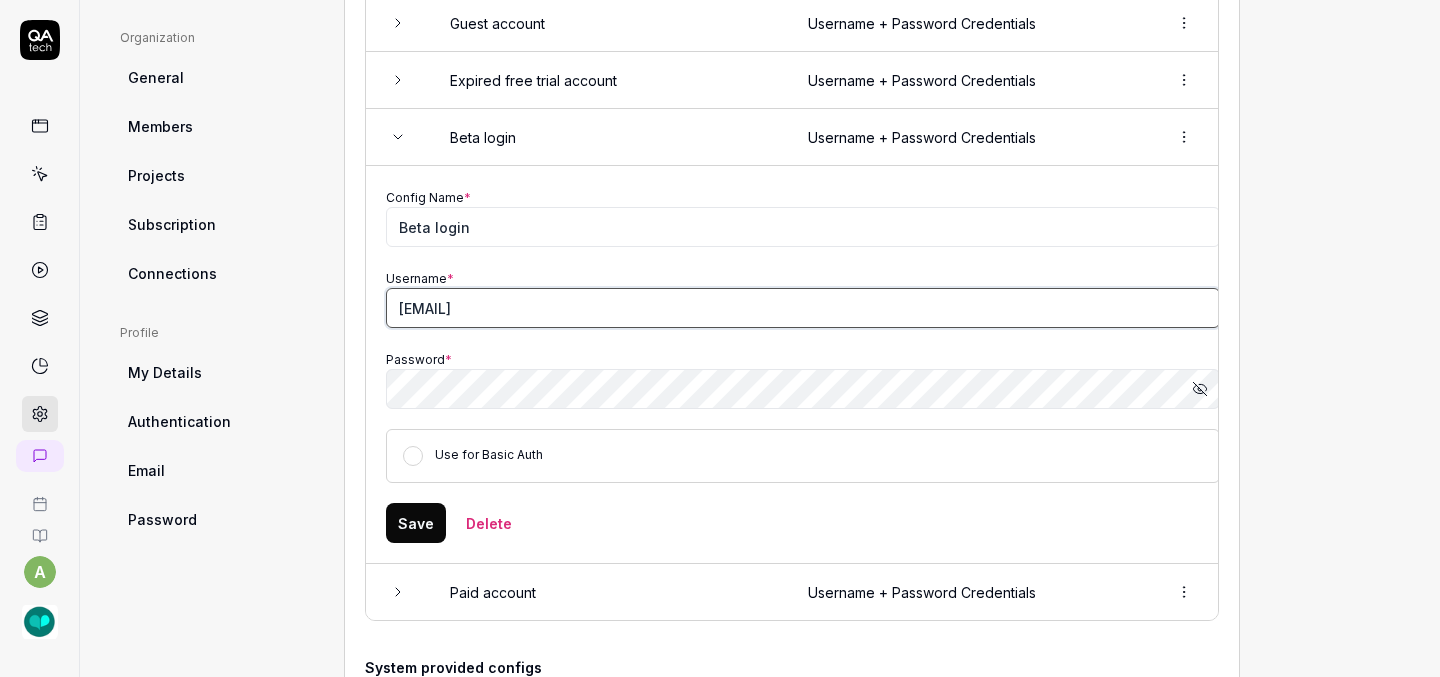 drag, startPoint x: 569, startPoint y: 308, endPoint x: 352, endPoint y: 302, distance: 217.08293 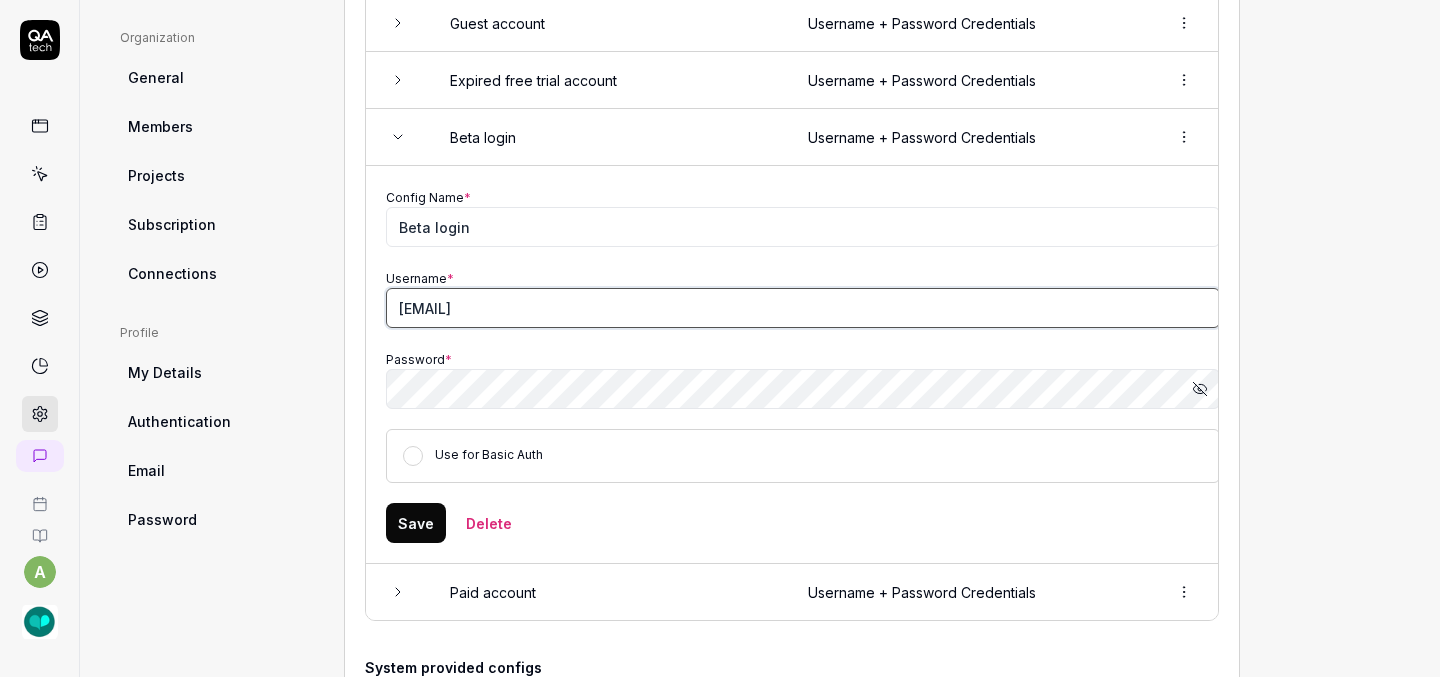 type on "ashleywforeman@gmail.com" 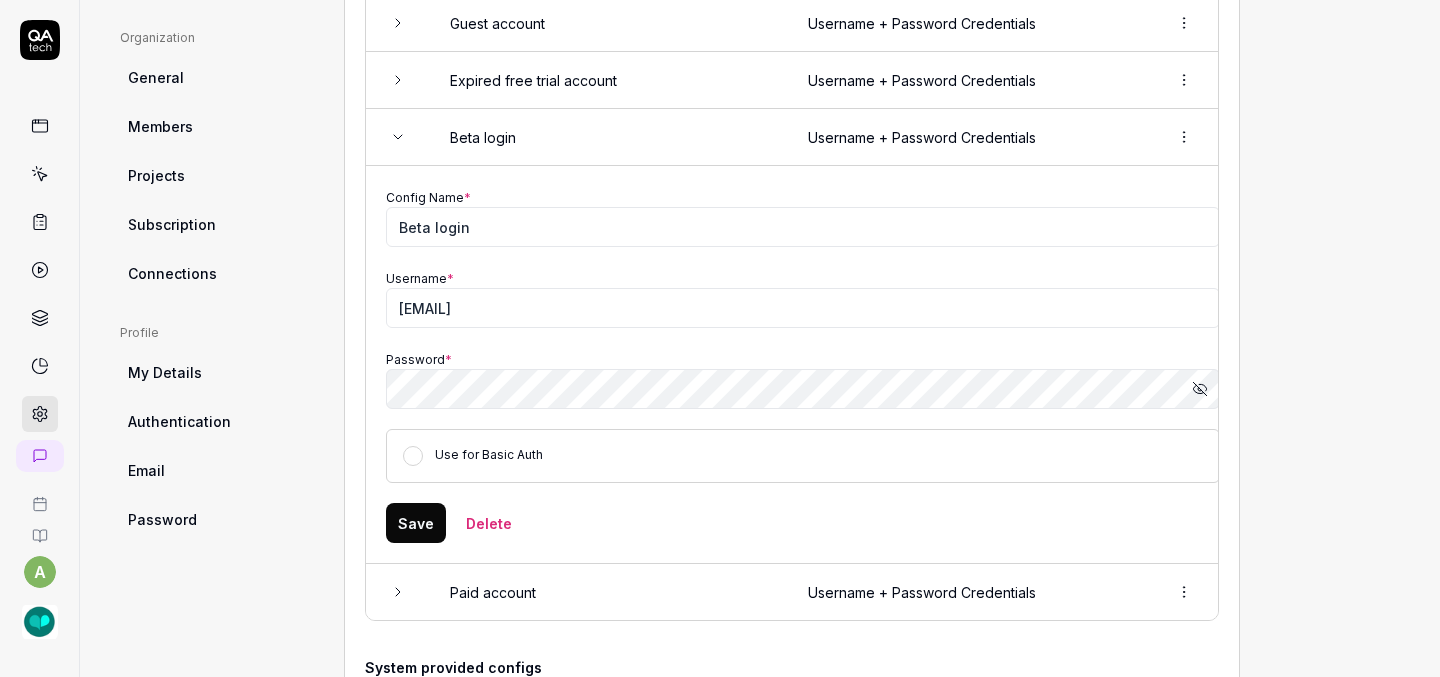 click 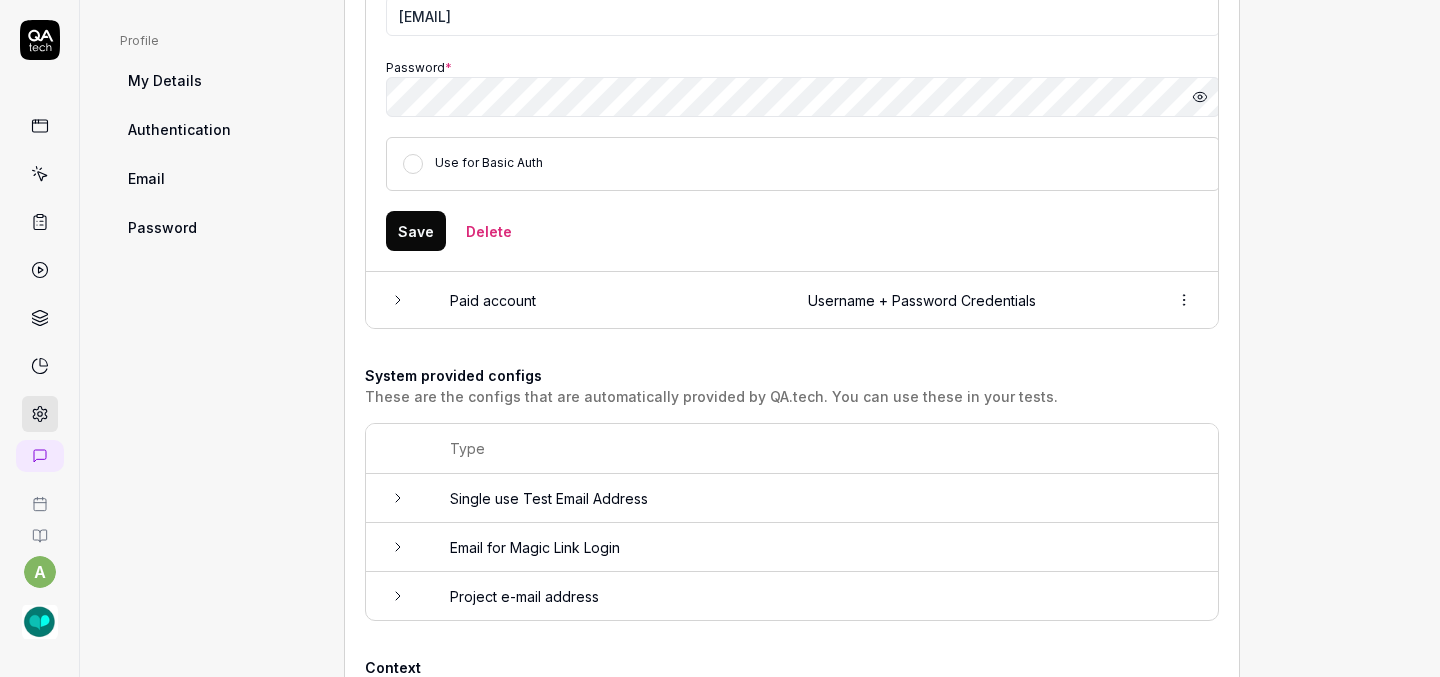 scroll, scrollTop: 943, scrollLeft: 0, axis: vertical 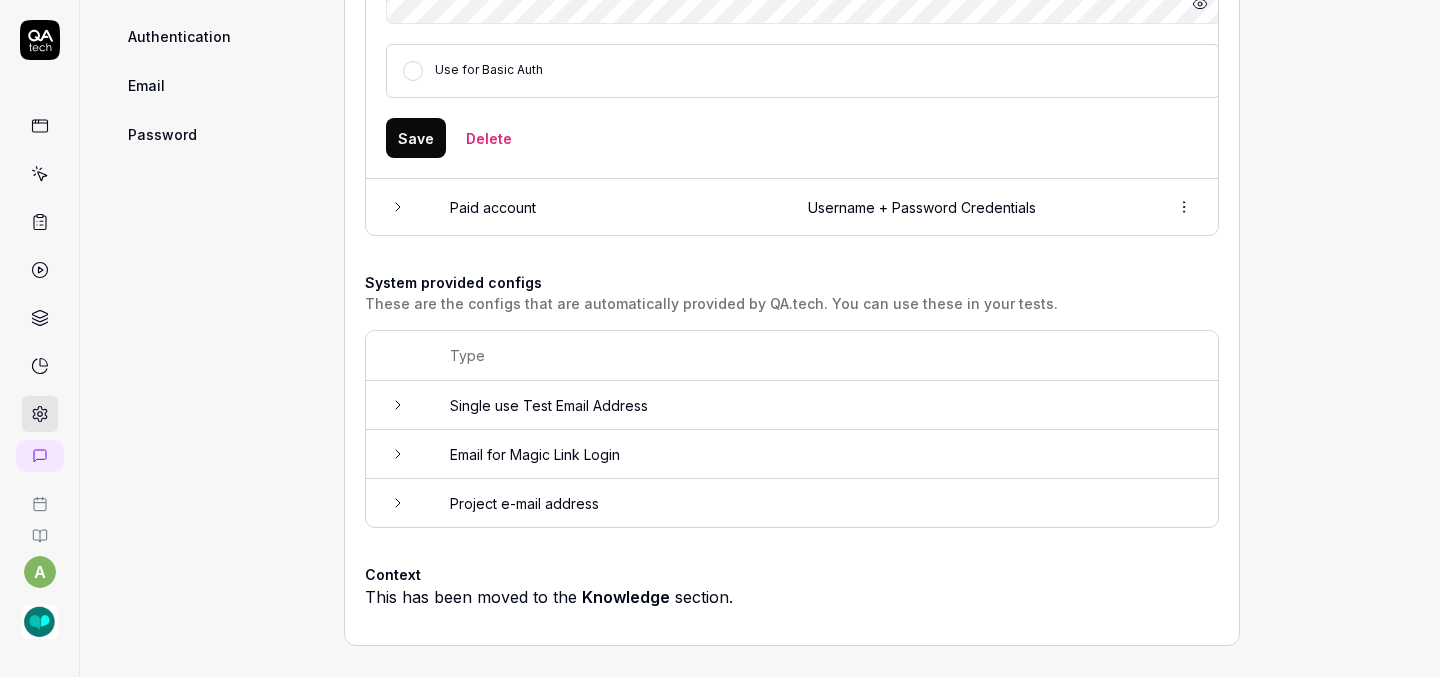click on "Save" at bounding box center (416, 138) 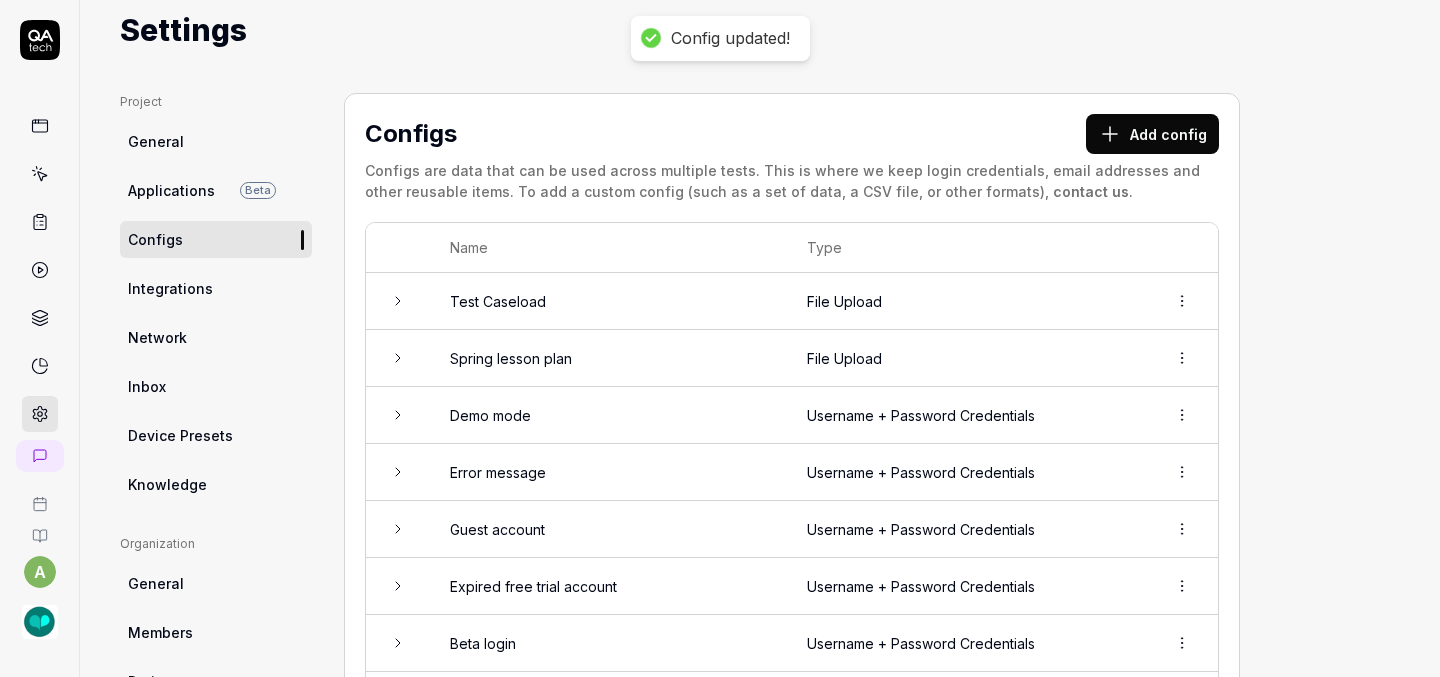 scroll, scrollTop: 0, scrollLeft: 0, axis: both 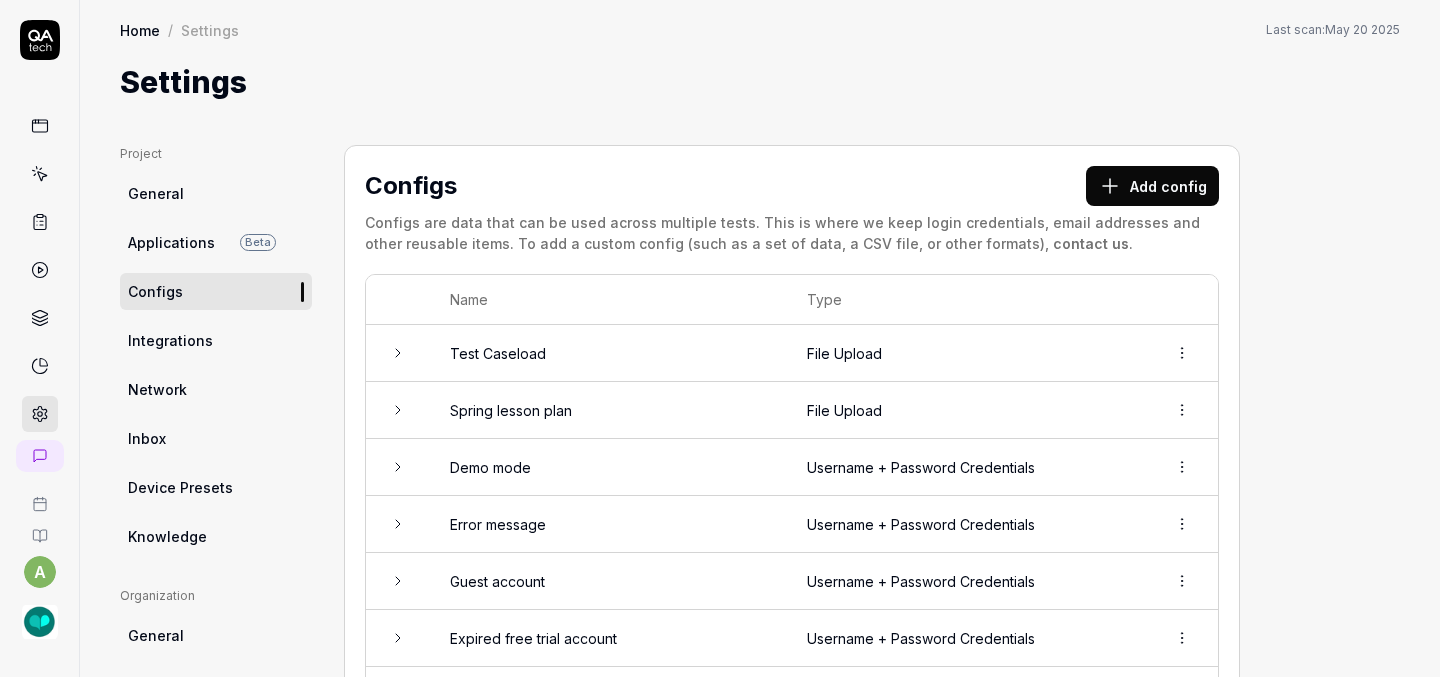 click 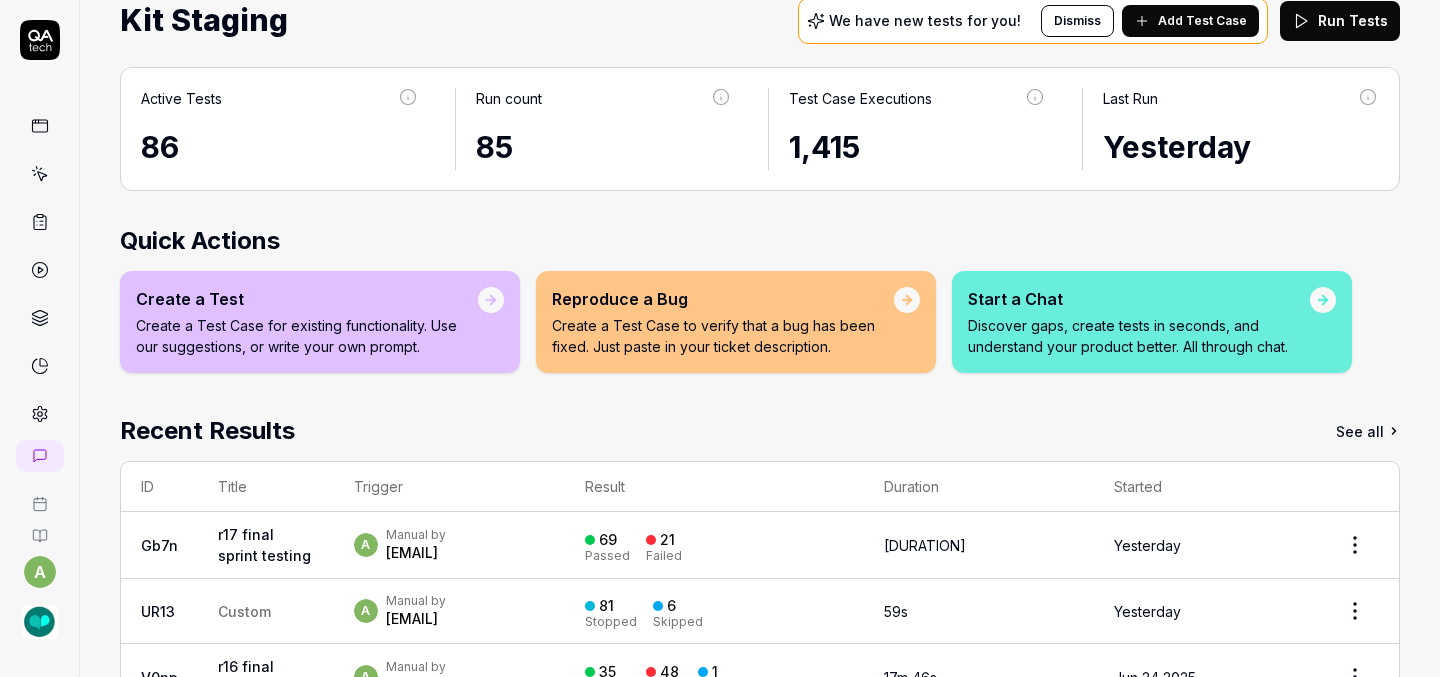 scroll, scrollTop: 96, scrollLeft: 0, axis: vertical 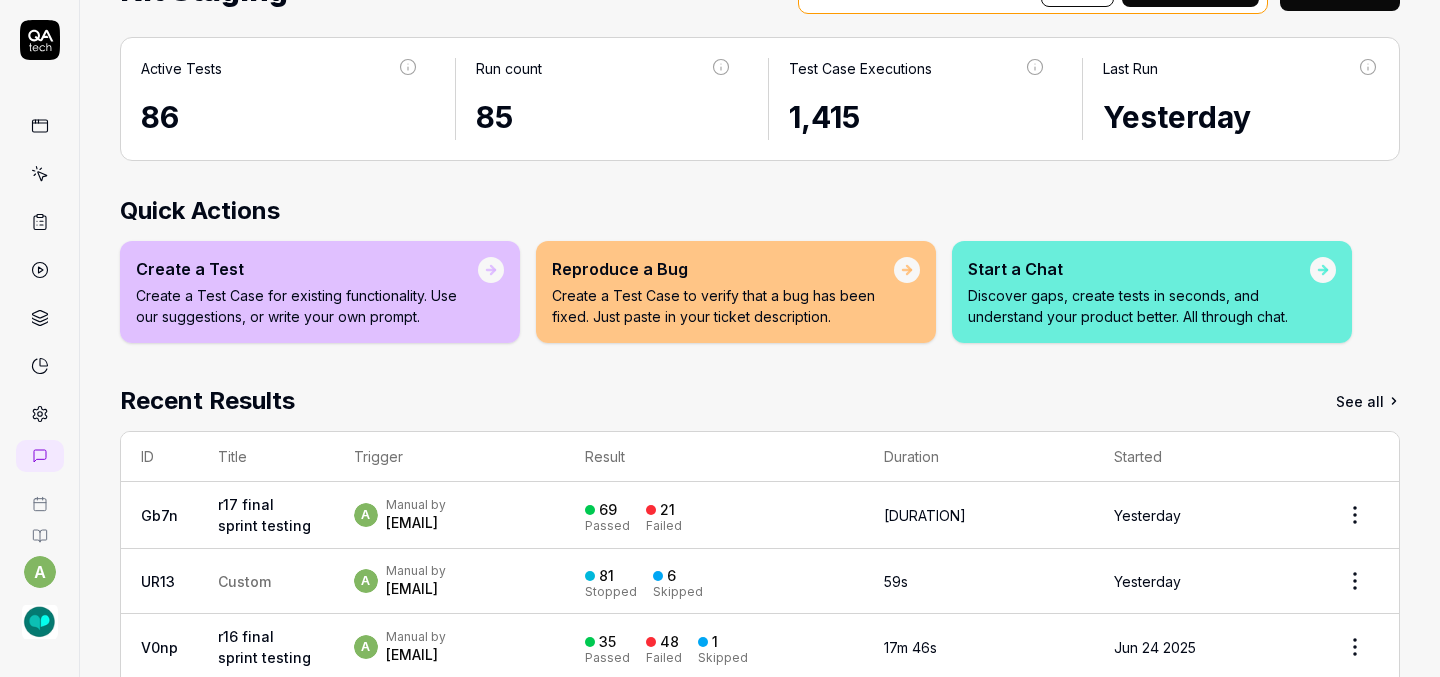 click on "a Manual by ashley@slptoolkit.com" at bounding box center [449, 515] 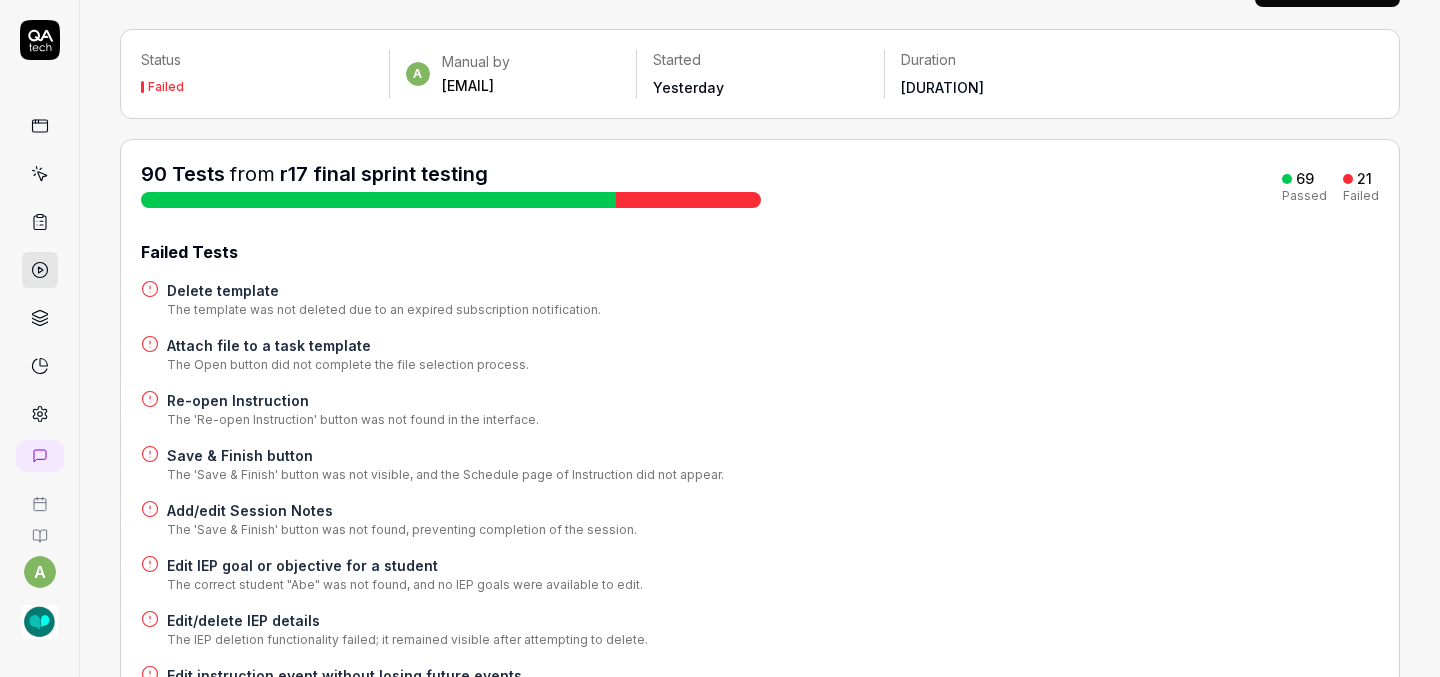 scroll, scrollTop: 0, scrollLeft: 0, axis: both 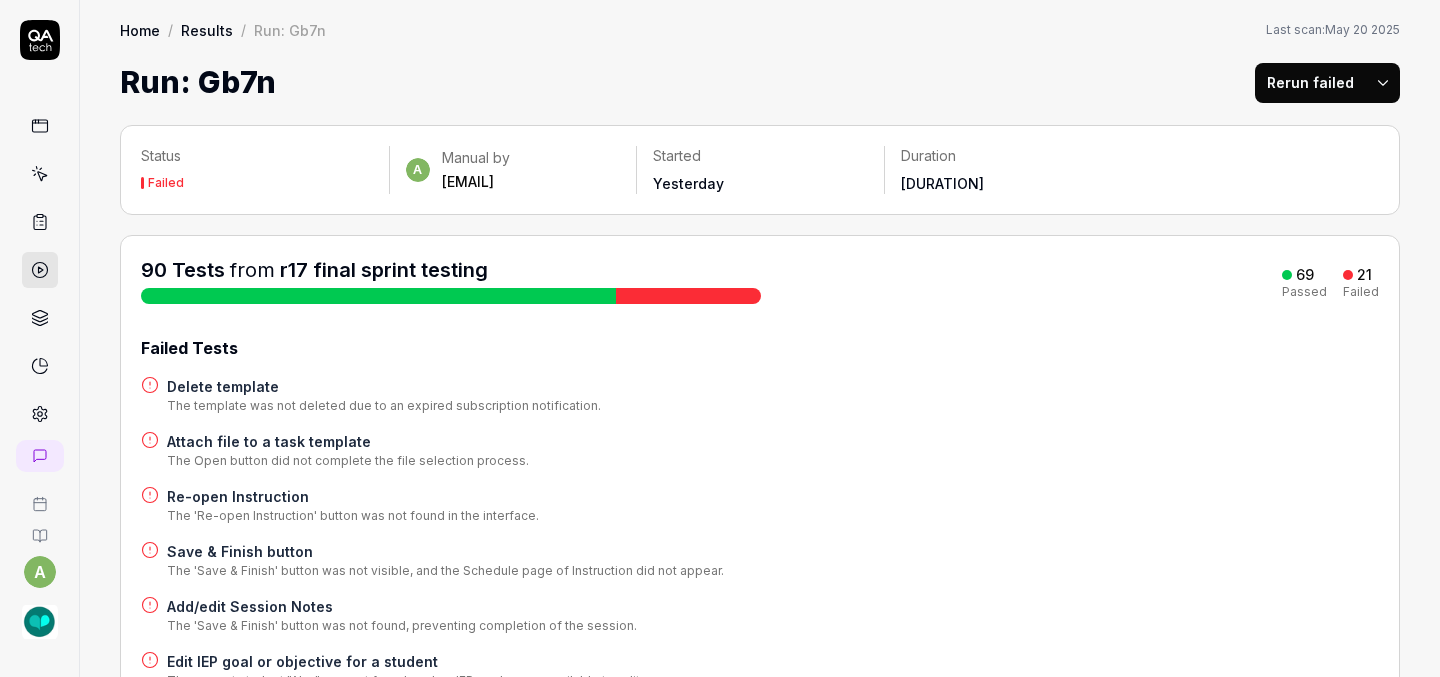 click on "a Home / Results / Run: Gb7n Home / Results / Run: Gb7n Last scan:  May 20 2025 Run: Gb7n Rerun failed Status Failed a Manual by ashley@slptoolkit.com Started Yesterday Duration 3h 19m 52s 90 Tests   from   r17 final sprint testing   69 Passed 21 Failed Failed Tests Delete template The template was not deleted due to an expired subscription notification. Attach file to a task template The Open button did not complete the file selection process. Re-open Instruction The 'Re-open Instruction' button was not found in the interface. Save & Finish button The 'Save & Finish' button was not visible, and the Schedule page of Instruction did not appear. Add/edit Session Notes The 'Save & Finish' button was not found, preventing completion of the session. Edit IEP goal or objective for a student The correct student "Abe" was not found, and no IEP goals were available to edit. Edit/delete IEP details The IEP deletion functionality failed; it remained visible after attempting to delete. Record and review audio List Graph" at bounding box center (720, 338) 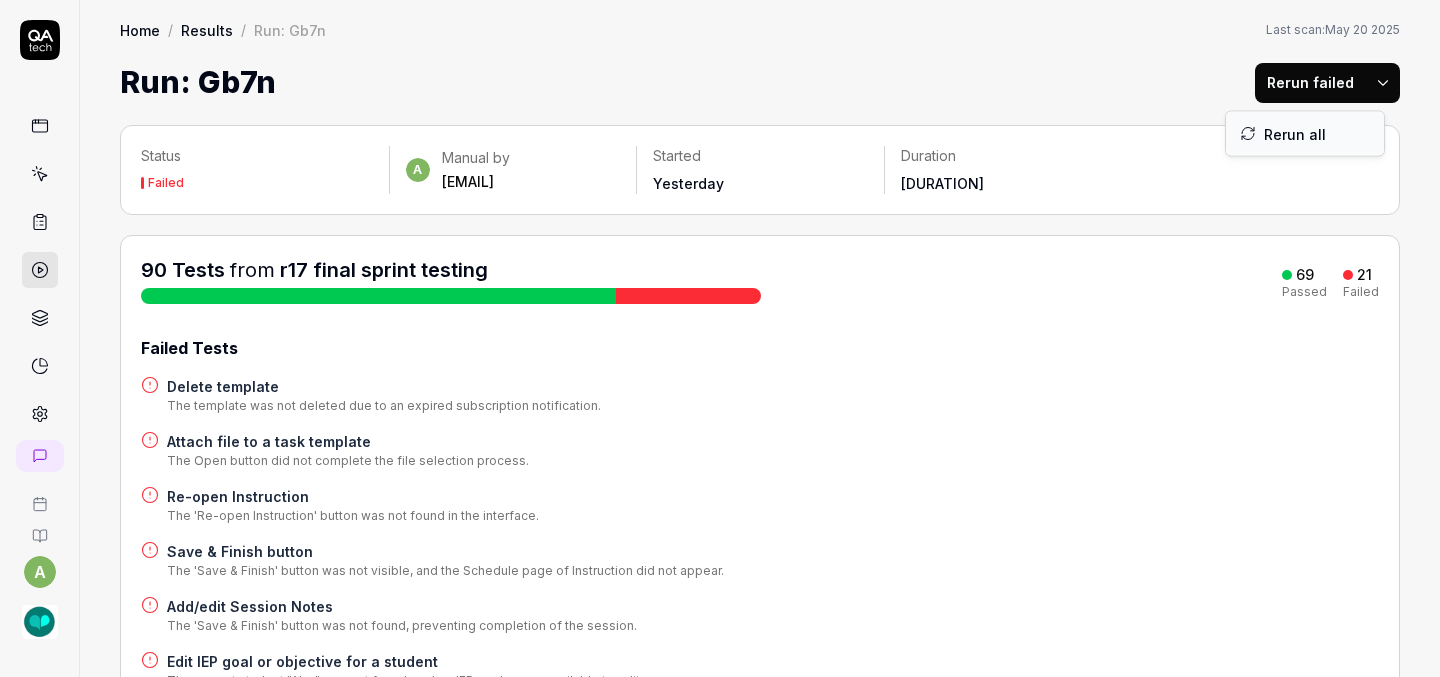 click on "Rerun all" at bounding box center [1305, 134] 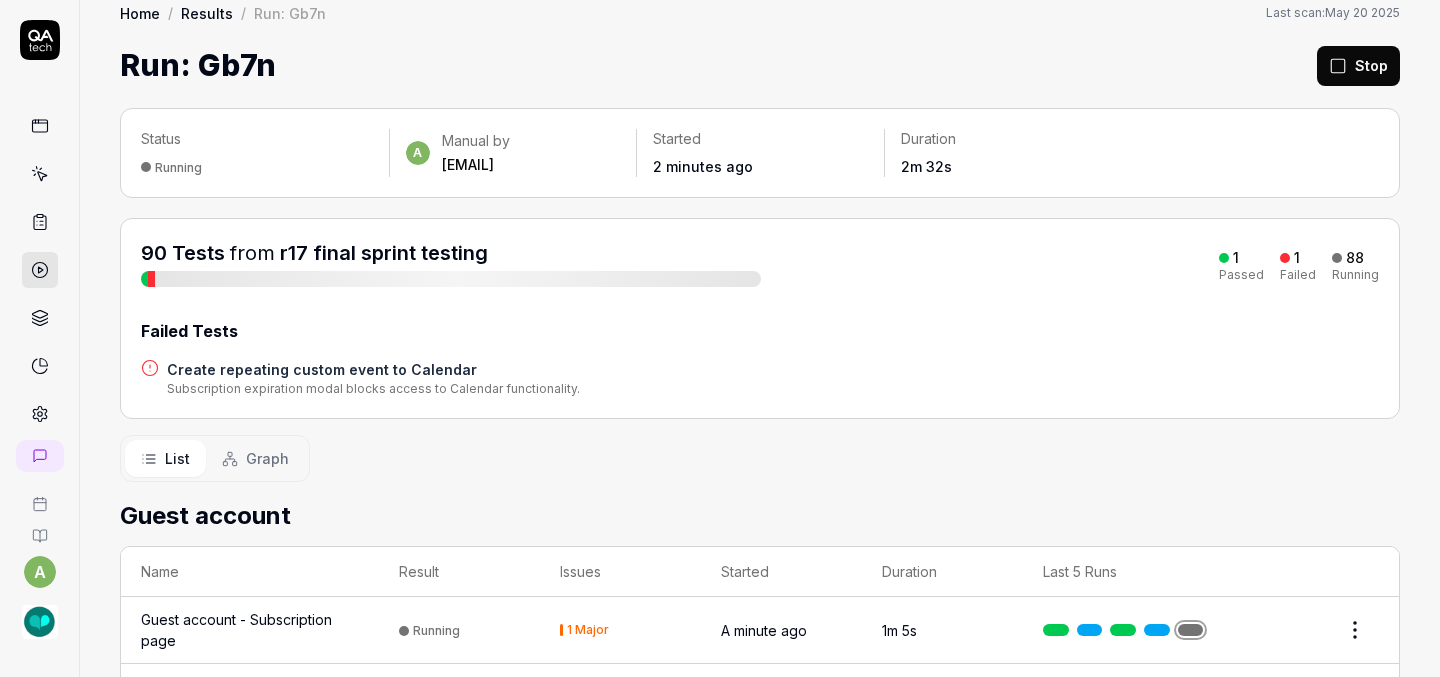 scroll, scrollTop: 0, scrollLeft: 0, axis: both 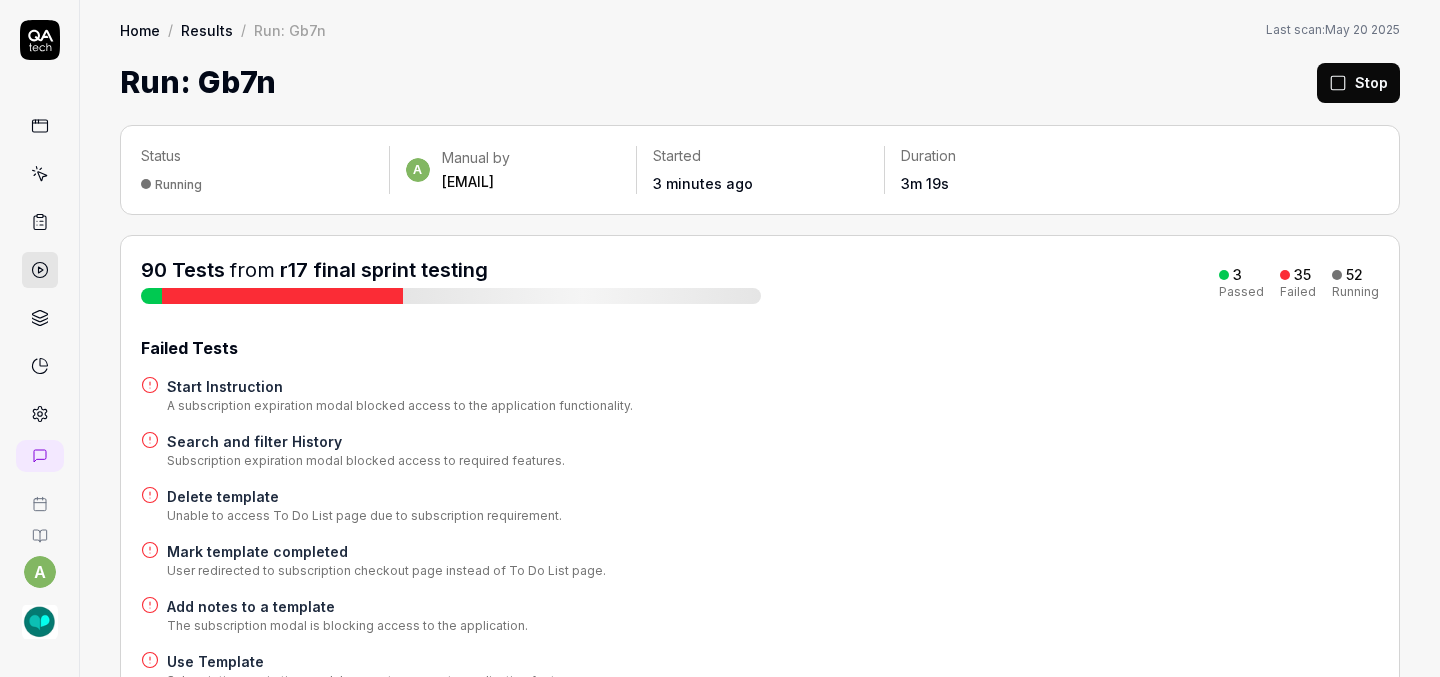click on "Stop" at bounding box center [1358, 83] 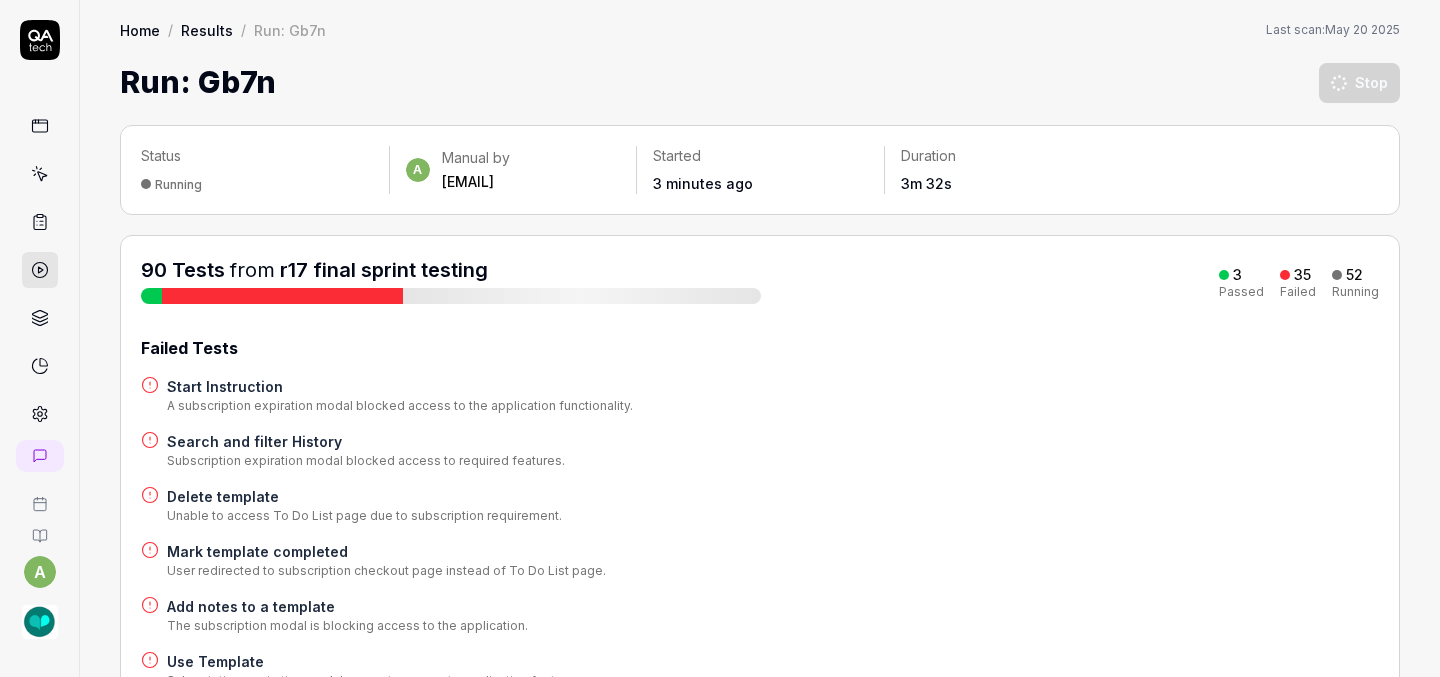 click at bounding box center [40, 414] 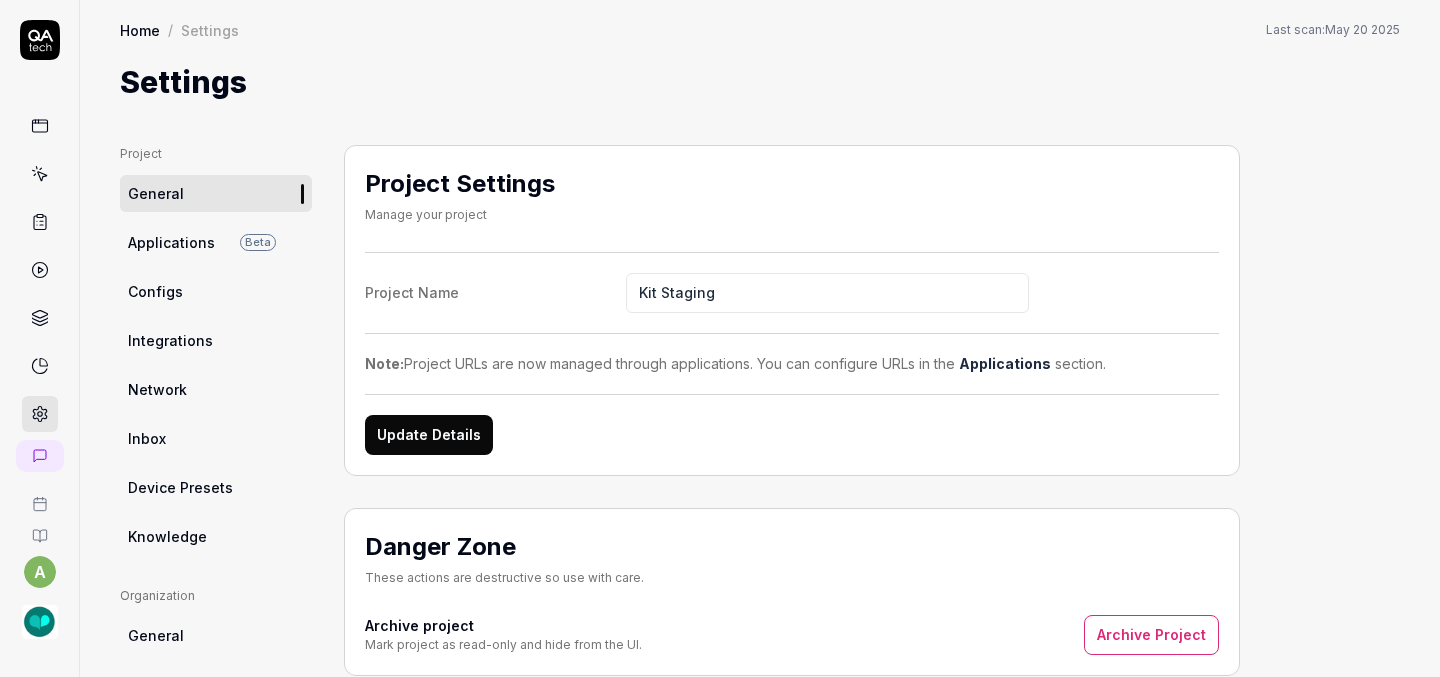 click on "Configs" at bounding box center [216, 291] 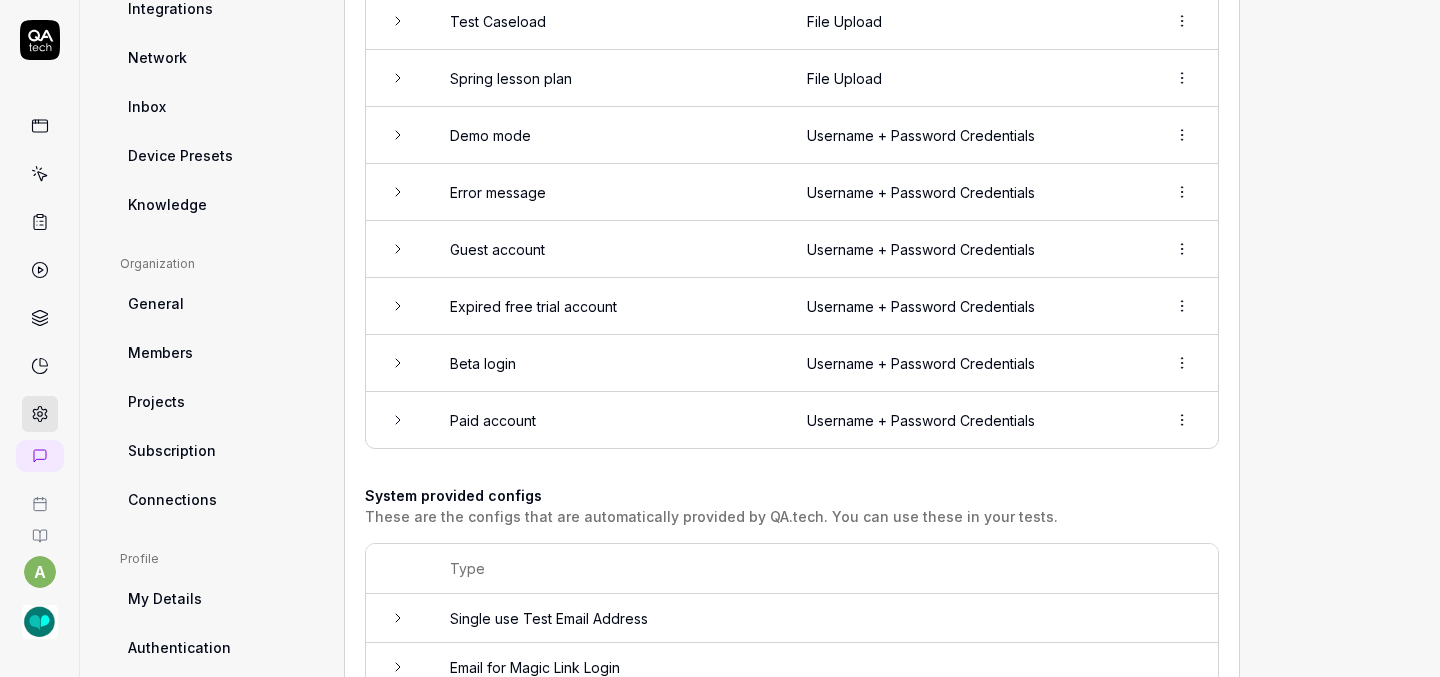 scroll, scrollTop: 374, scrollLeft: 0, axis: vertical 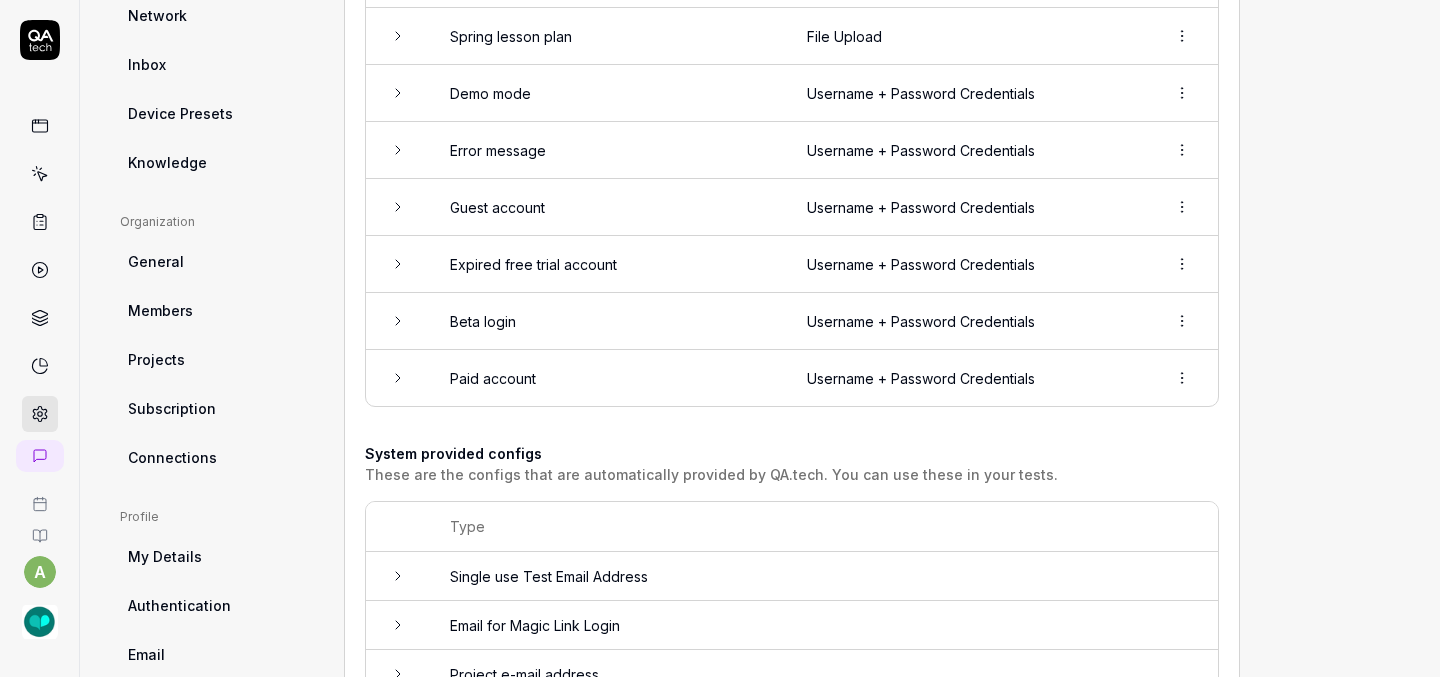 click 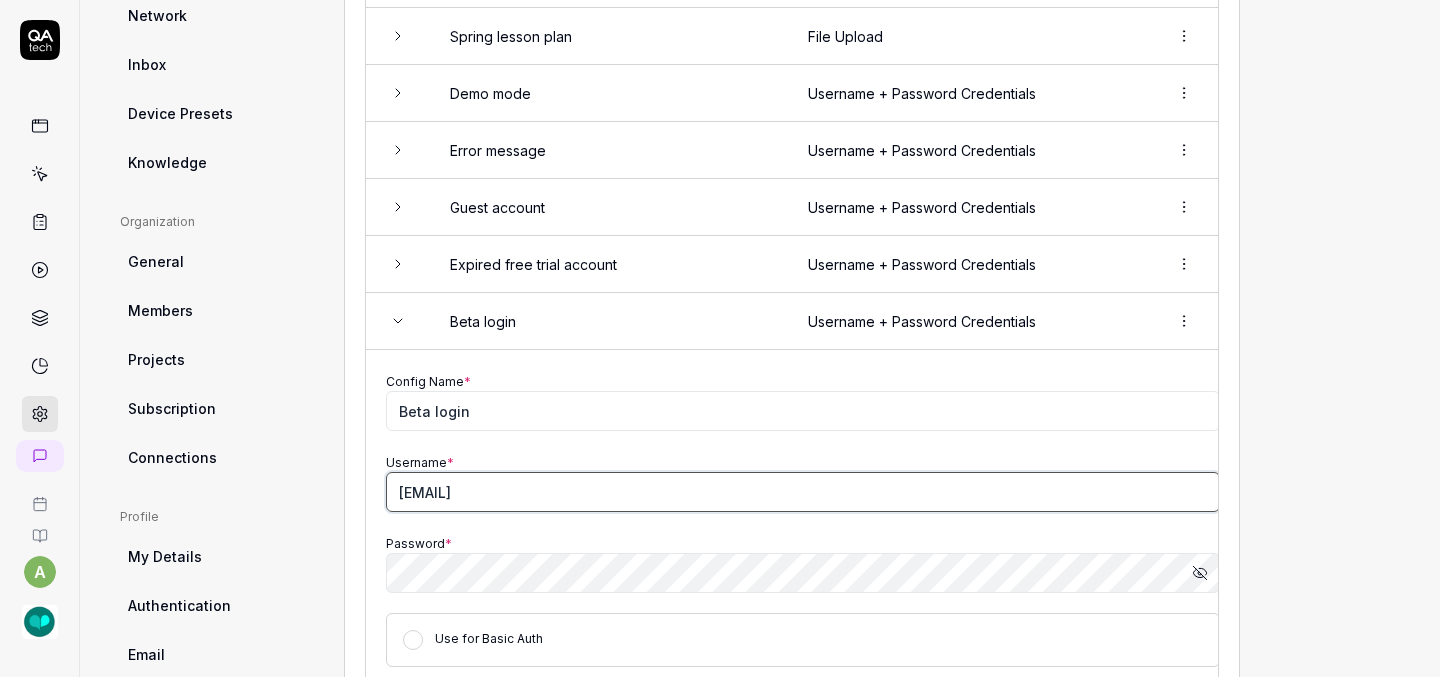 drag, startPoint x: 612, startPoint y: 490, endPoint x: 234, endPoint y: 480, distance: 378.13226 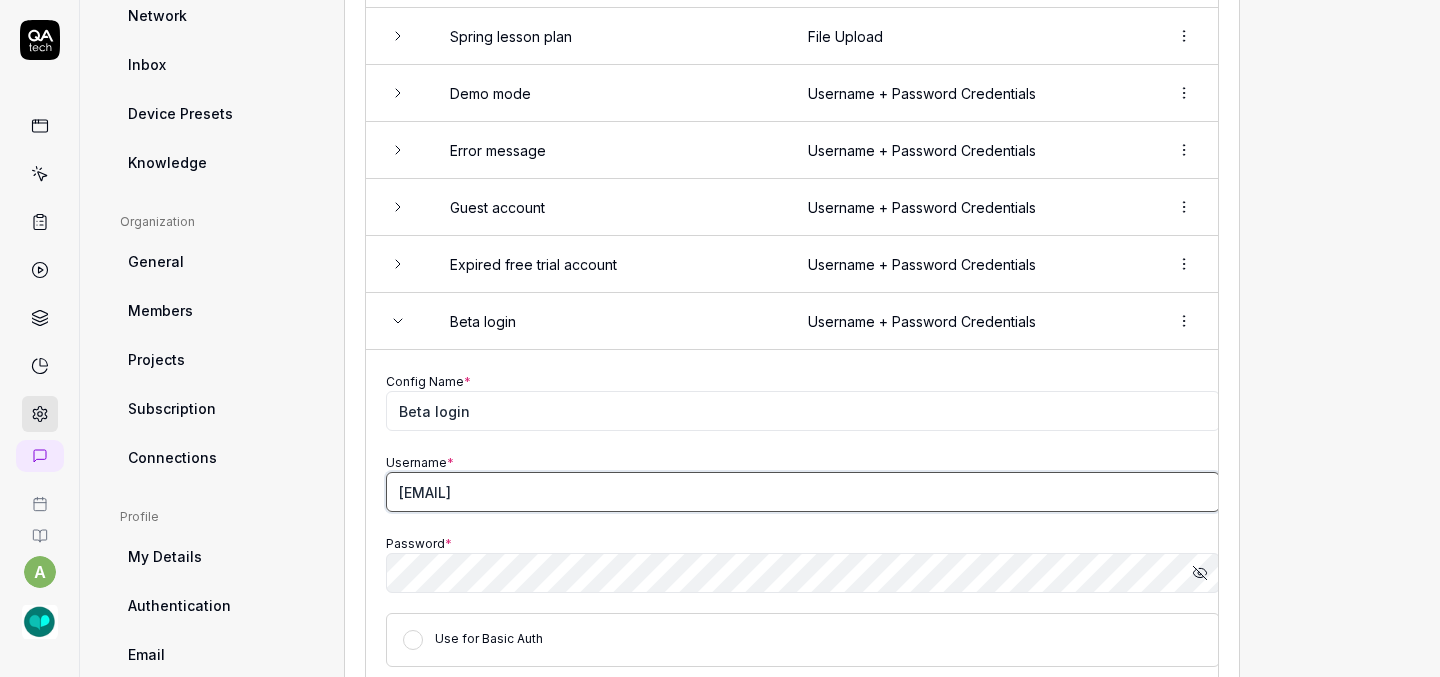 type on "[EMAIL]" 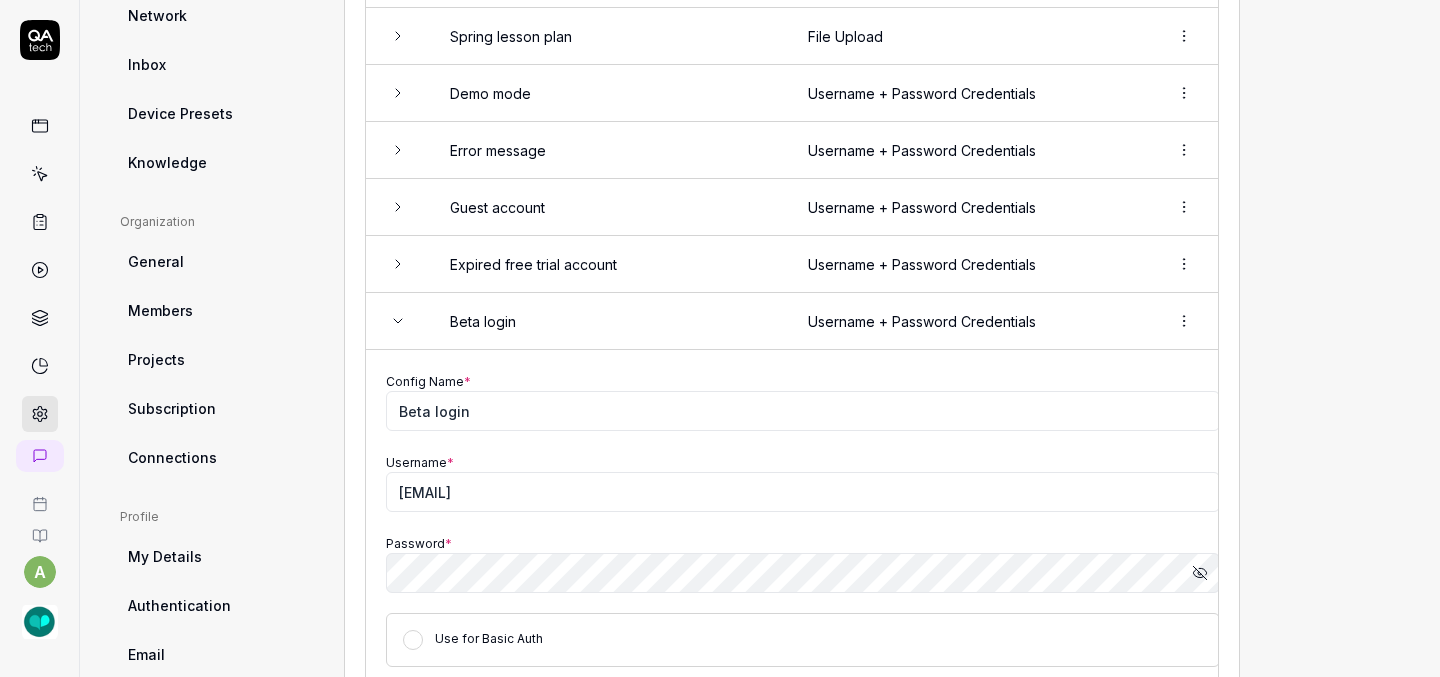 click on "Project General Applications Beta Configs Integrations Network Inbox Device Presets Knowledge Project Configs Organization General Members Projects Subscription Connections Organization Select a page Profile My Details Authentication Email Password Profile Select a page Configs Add config Configs are data that can be used across multiple tests. This is where we keep login credentials, email addresses and other reusable items. To add a custom config (such as a set of data, a CSV file, or other formats),   contact us . Name Type Test Caseload File Upload Spring lesson plan File Upload Demo mode Username + Password Credentials Error message Username + Password Credentials Guest account Username + Password Credentials Expired free trial account Username + Password Credentials Beta login Username + Password Credentials Config Name  * Beta login Username  * ashley@slptoolkit.com Password  * Show password Use for Basic Auth Save Delete Paid account Username + Password Credentials System provided configs Type Context" at bounding box center (760, 493) 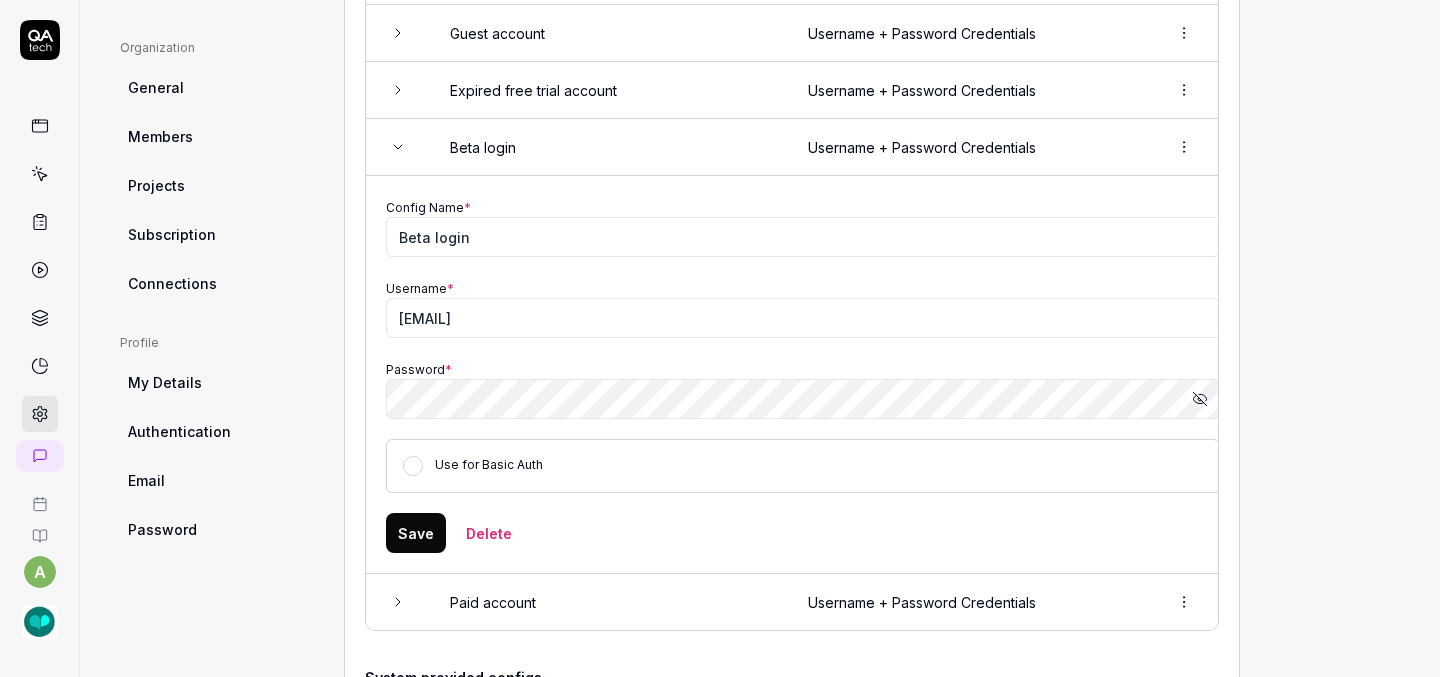 scroll, scrollTop: 619, scrollLeft: 0, axis: vertical 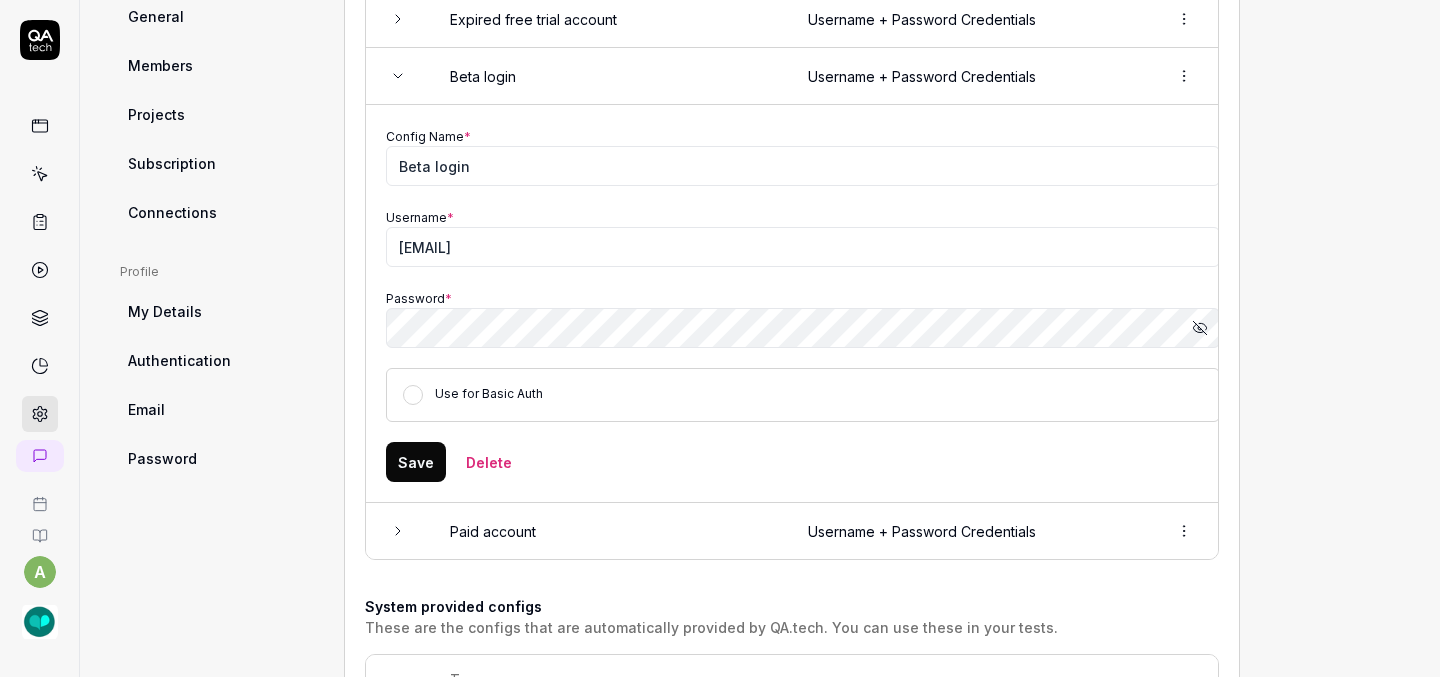 click on "Save" at bounding box center [416, 462] 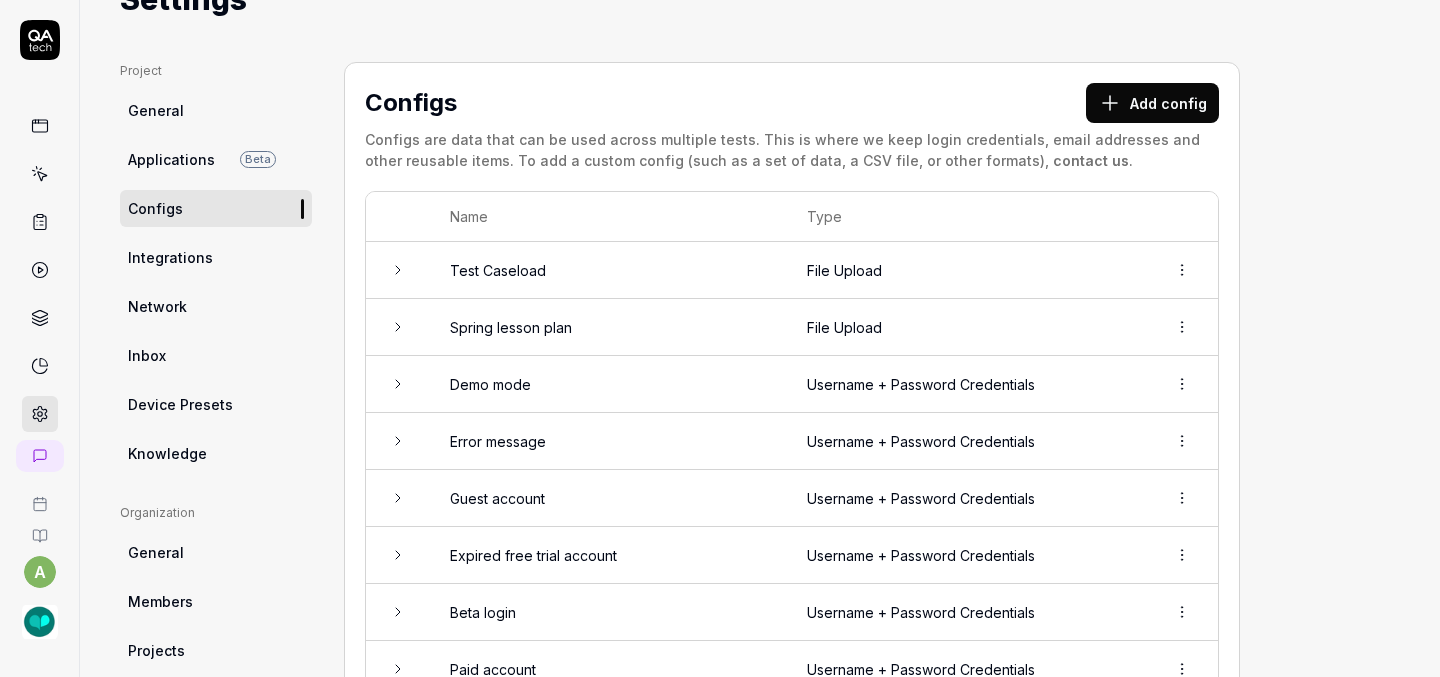 scroll, scrollTop: 0, scrollLeft: 0, axis: both 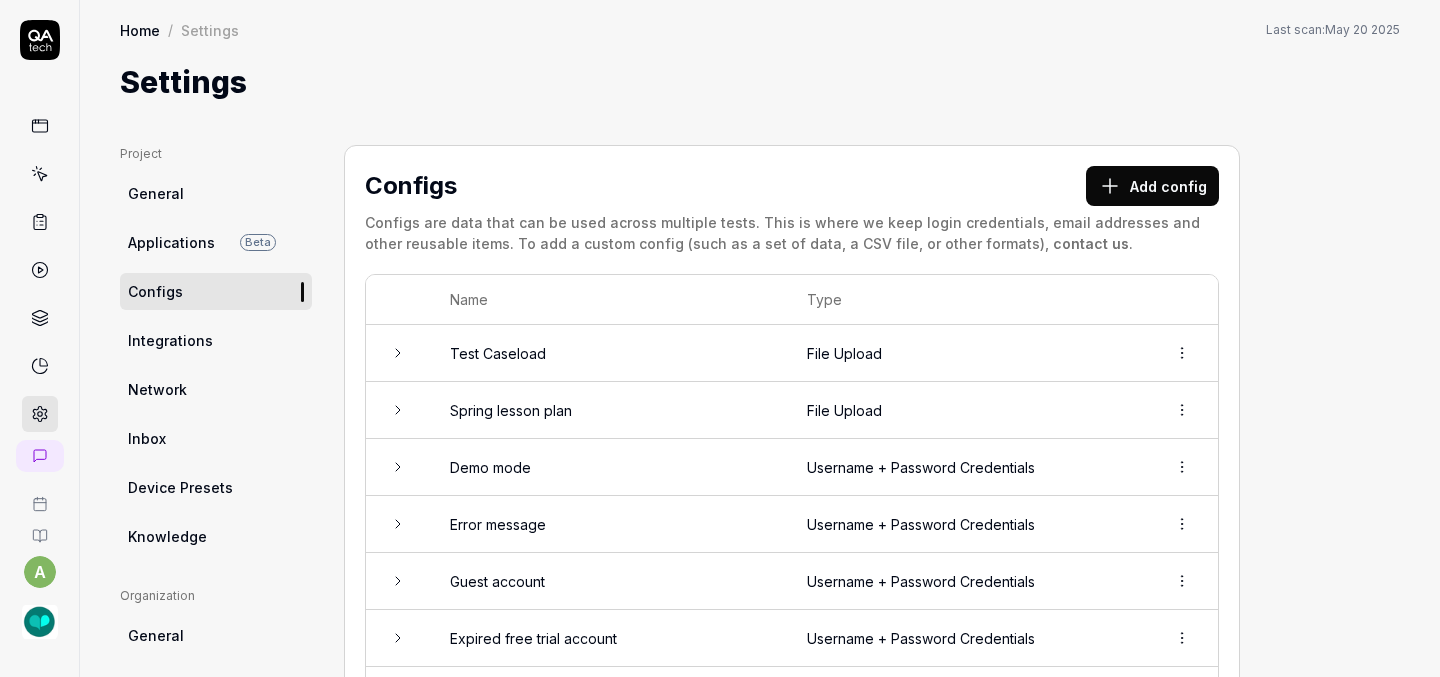click 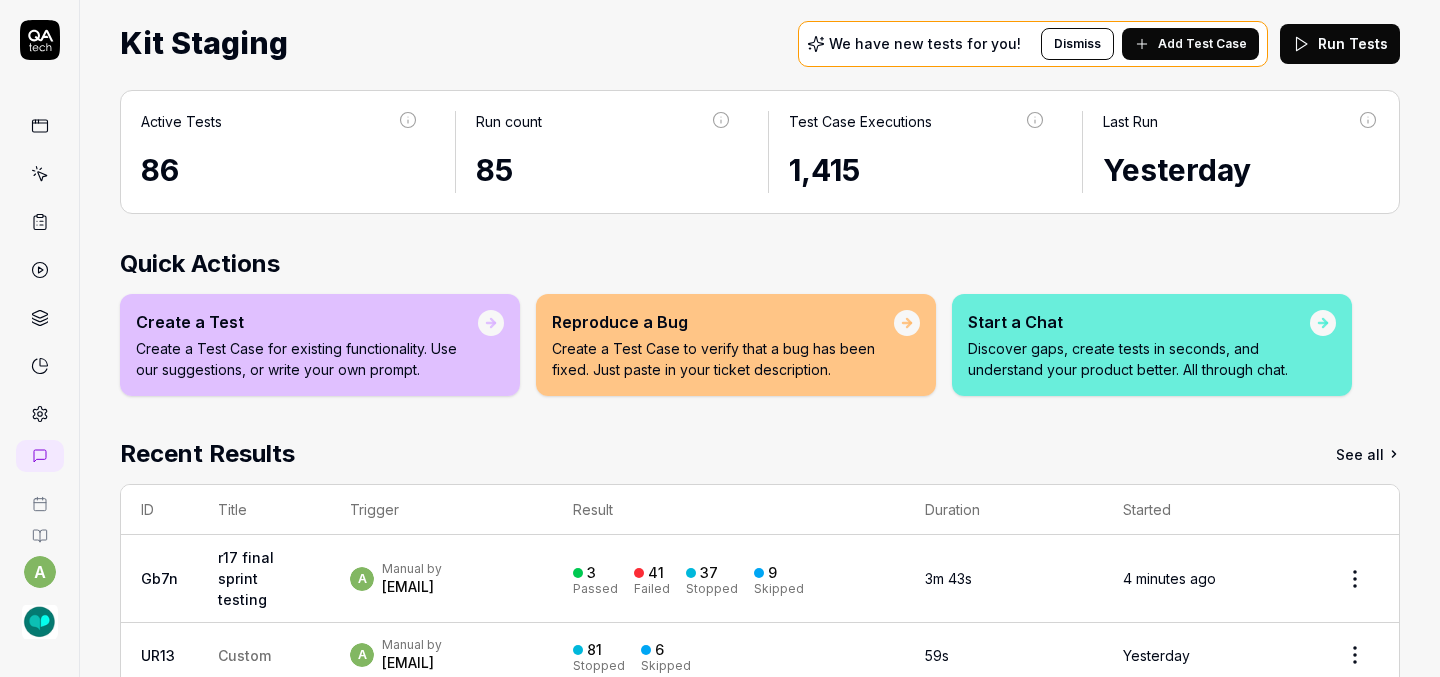 scroll, scrollTop: 45, scrollLeft: 0, axis: vertical 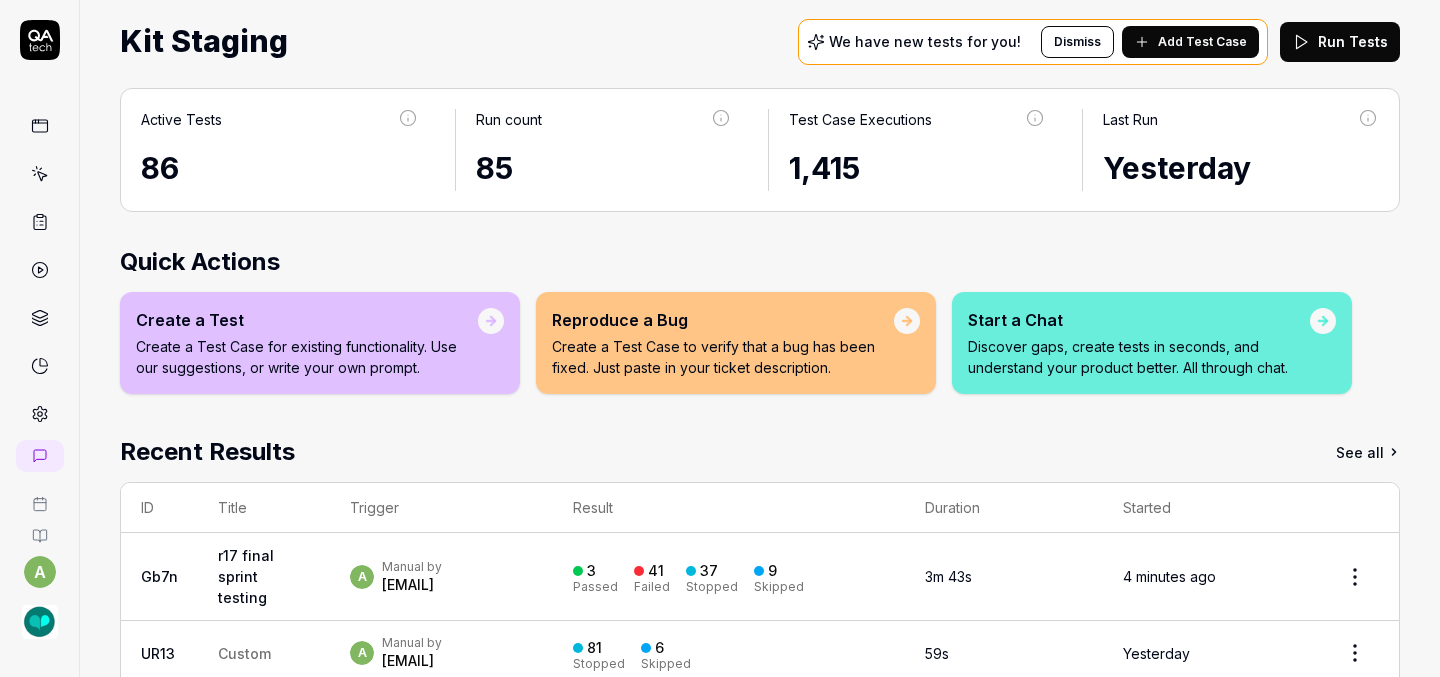 click on "r17 final sprint testing" at bounding box center [246, 576] 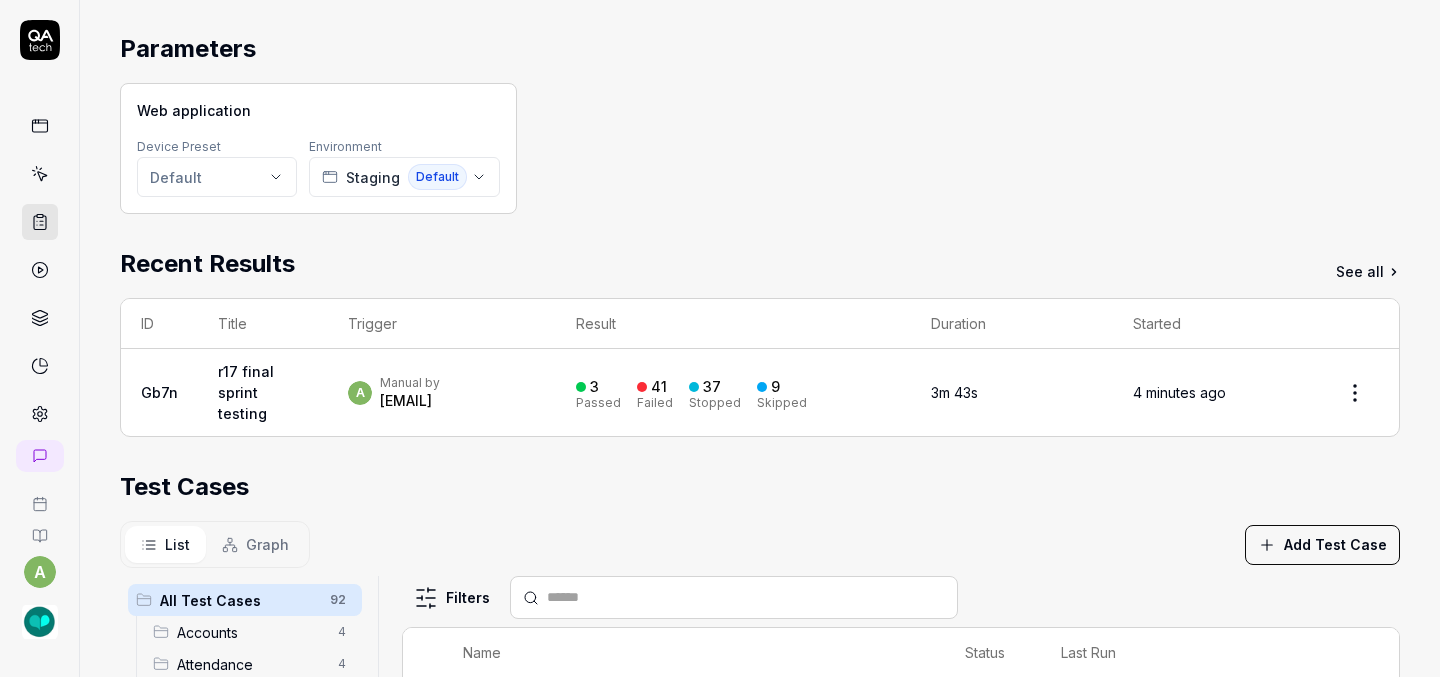 scroll, scrollTop: 0, scrollLeft: 0, axis: both 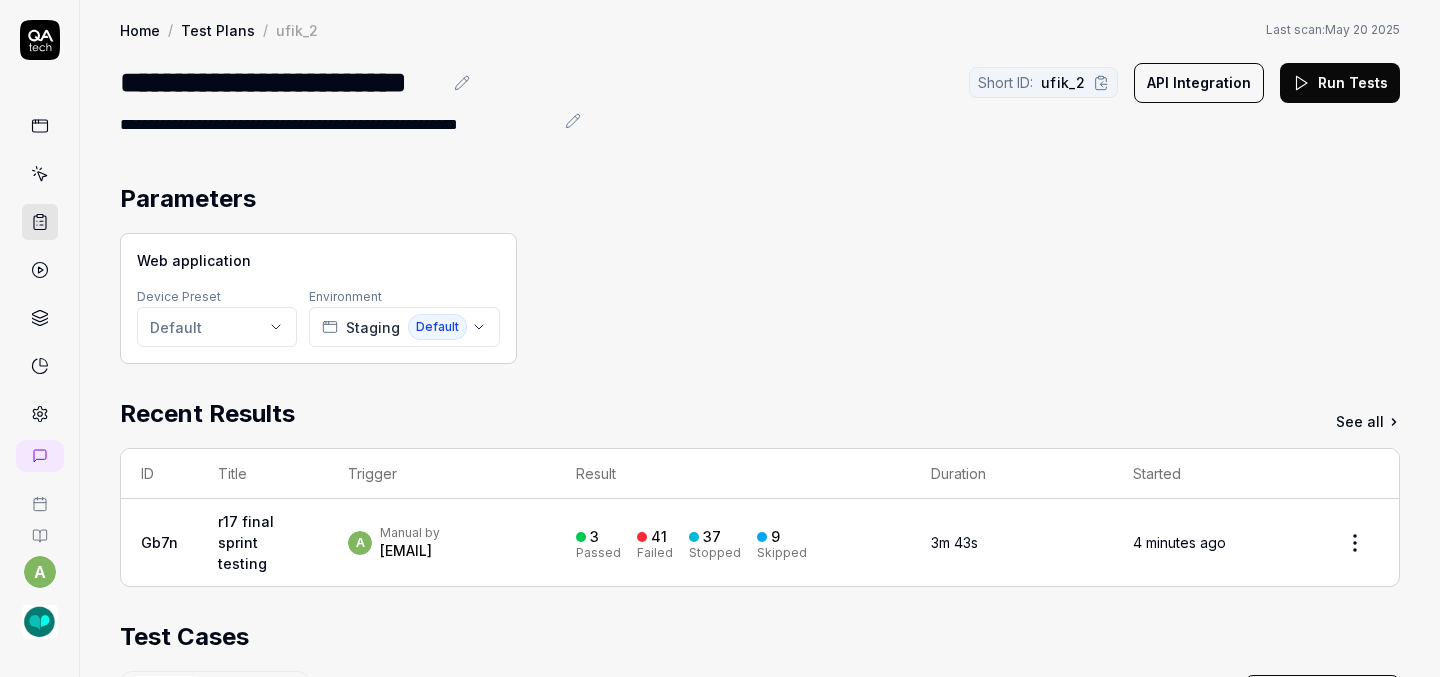 click on "API Integration" at bounding box center [1199, 83] 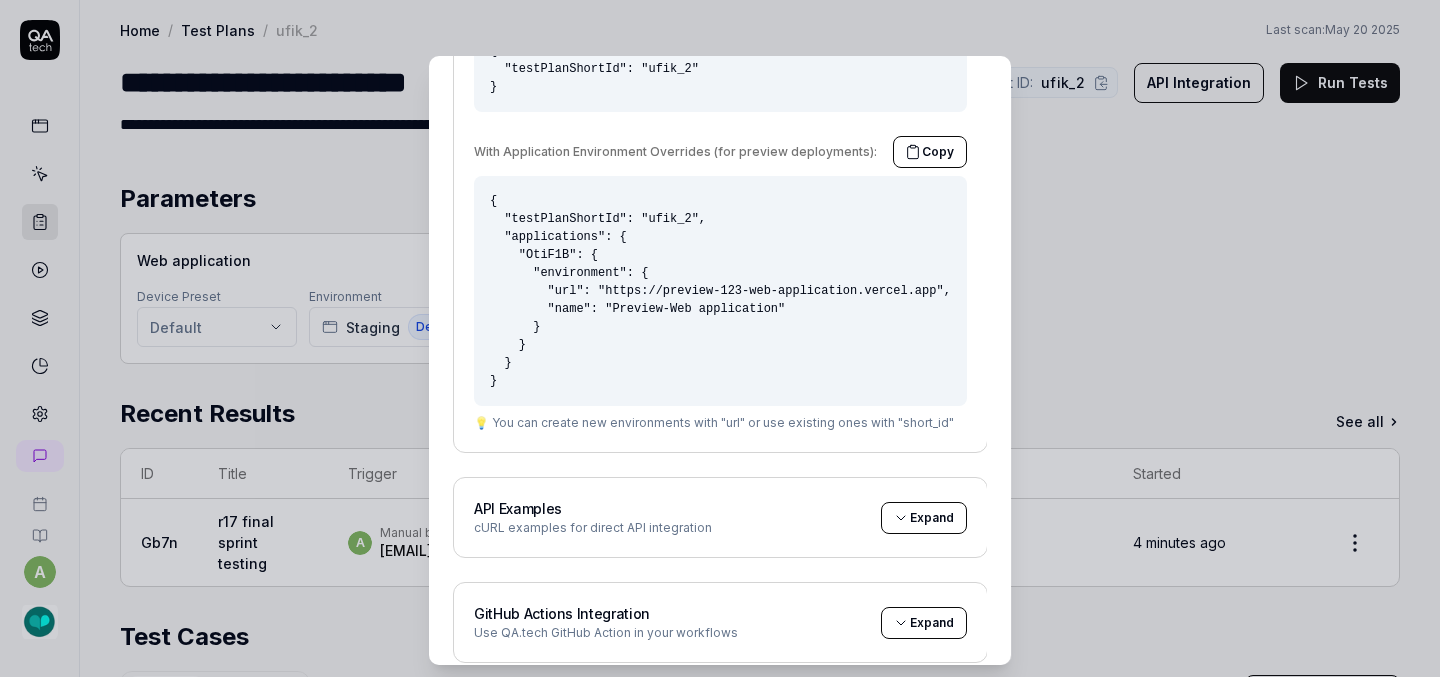 scroll, scrollTop: 481, scrollLeft: 0, axis: vertical 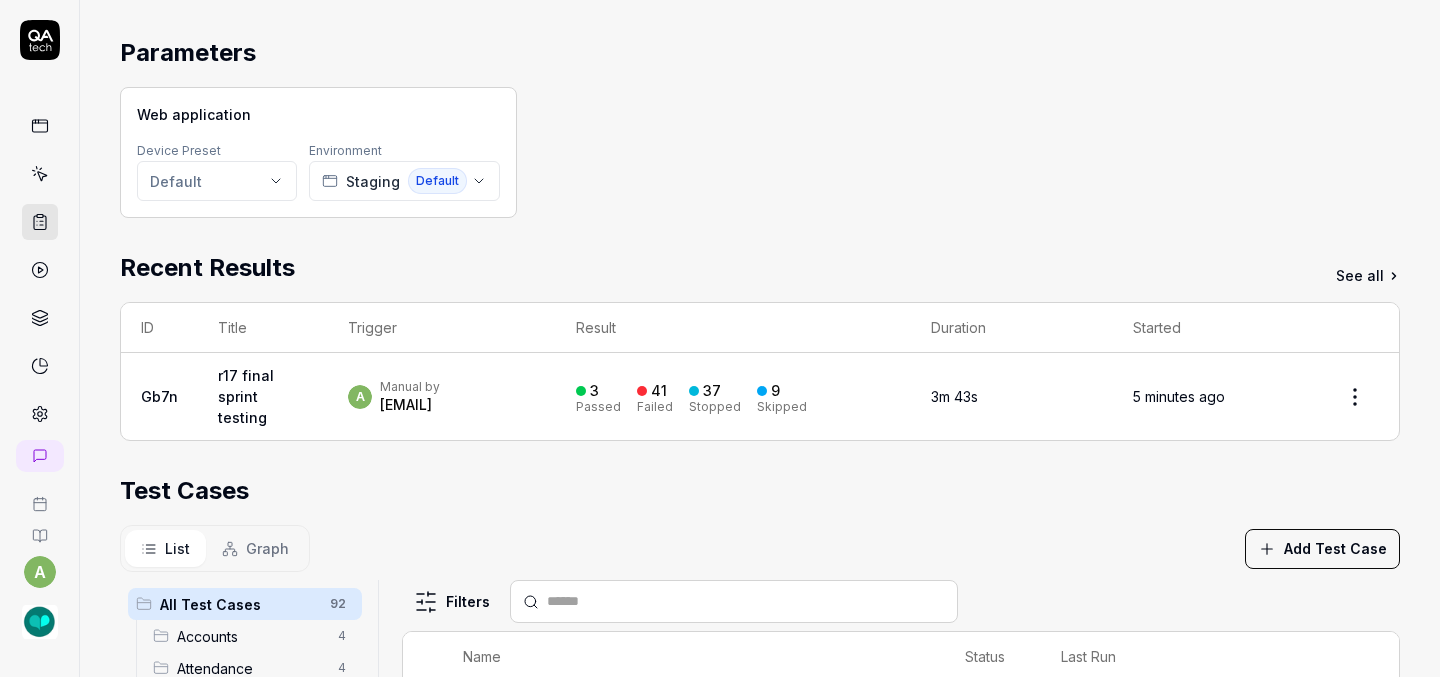 click on "**********" at bounding box center [720, 338] 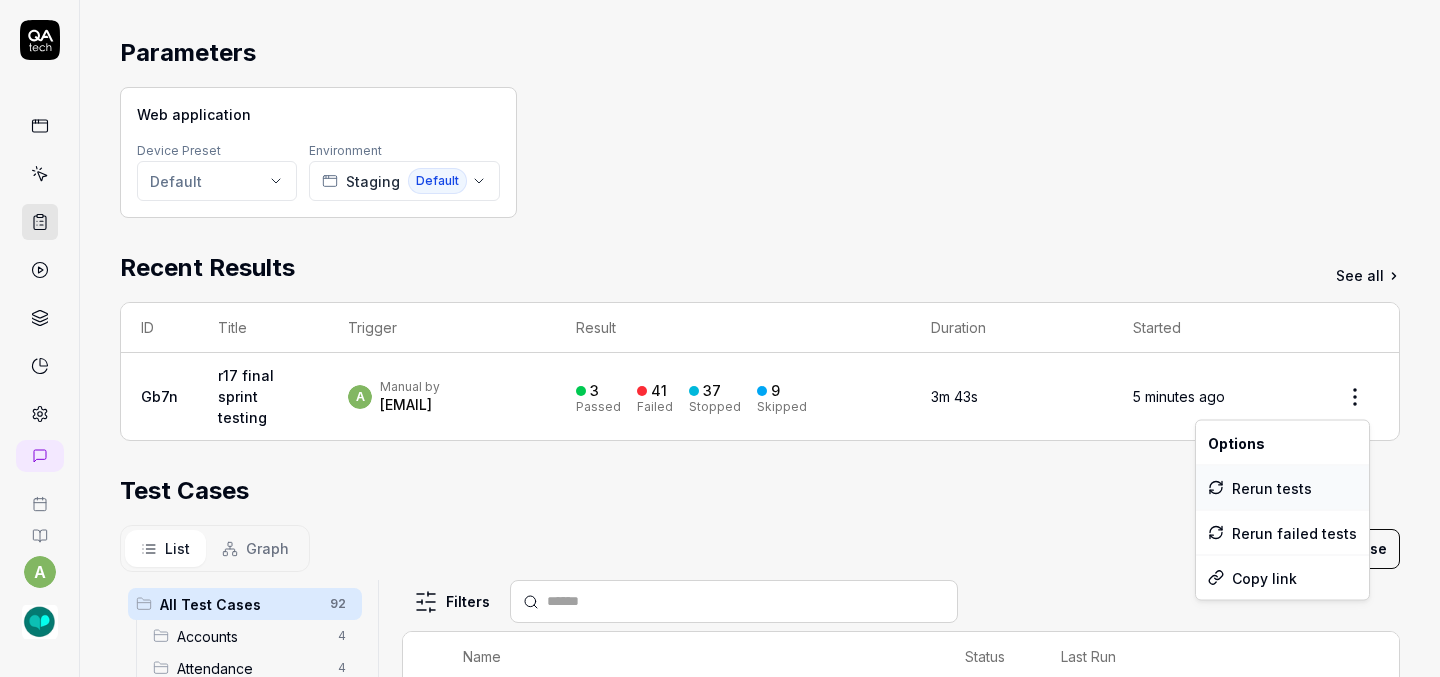 click on "Rerun tests" at bounding box center [1282, 488] 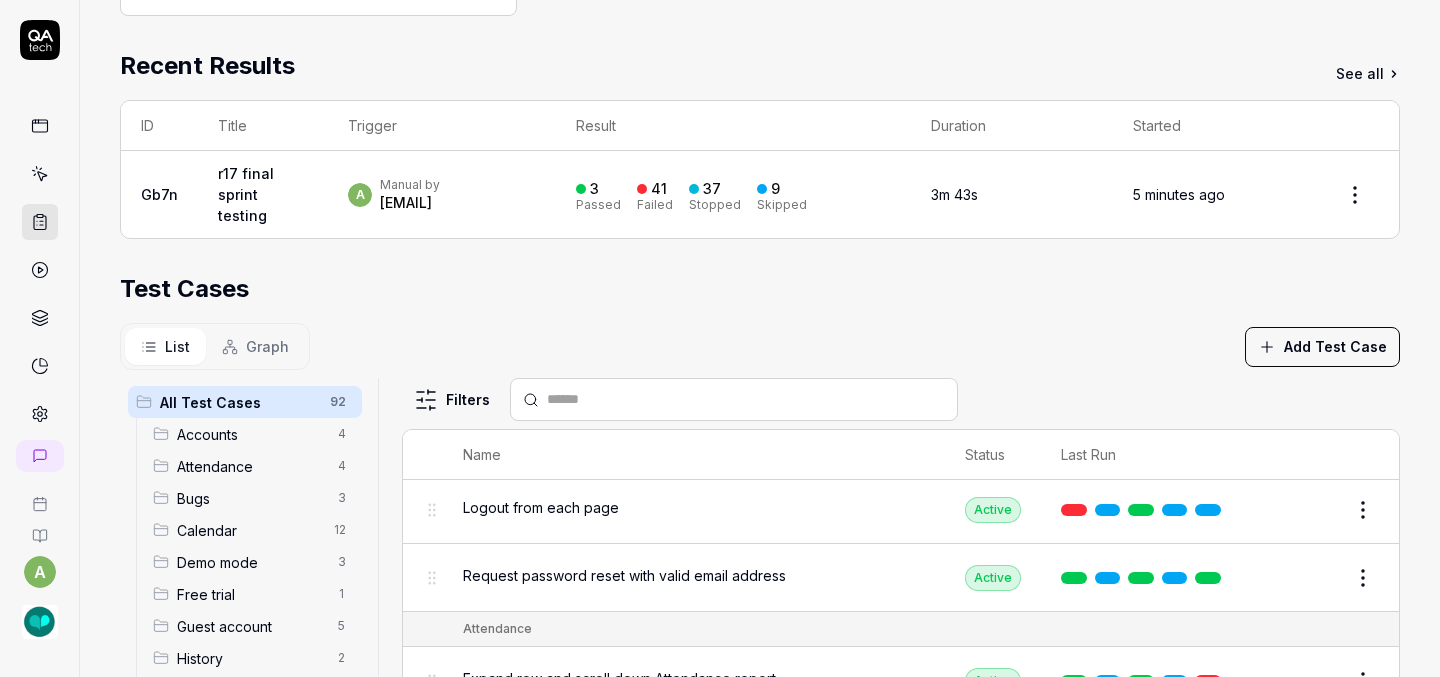 scroll, scrollTop: 566, scrollLeft: 0, axis: vertical 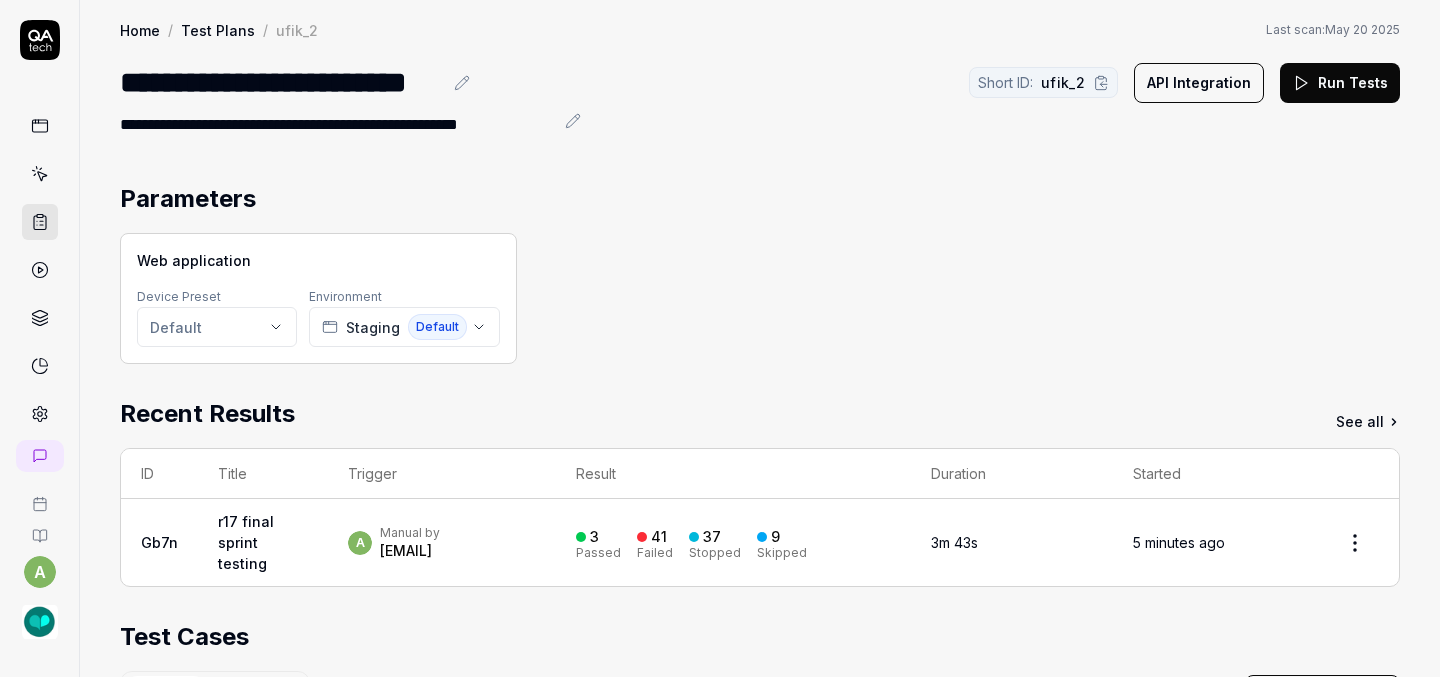 click on "r17 final sprint testing" at bounding box center (263, 542) 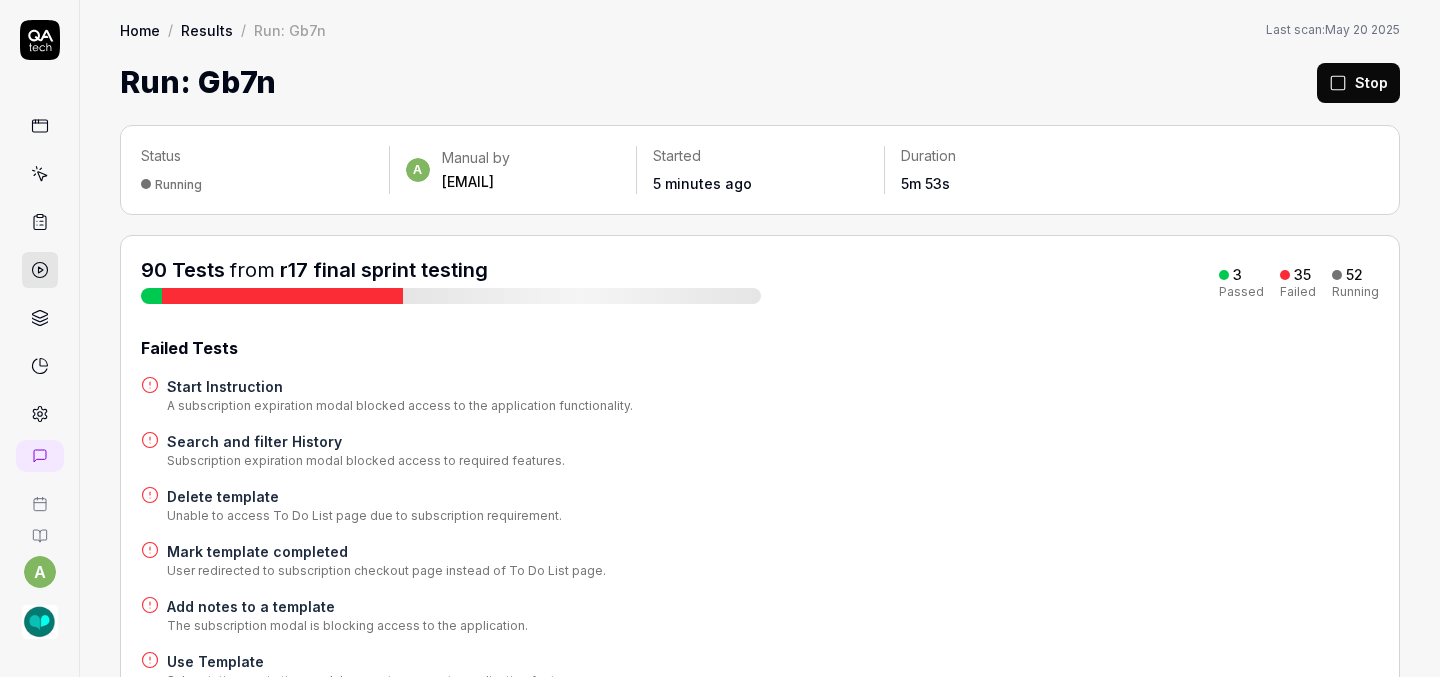 click on "Failed Tests Start Instruction A subscription expiration modal blocked access to the application functionality. Search and filter History Subscription expiration modal blocked access to required features. Delete template Unable to access To Do List page due to subscription requirement. Mark template completed User redirected to subscription checkout page instead of To Do List page. Add notes to a template The subscription modal is blocking access to the application. Use Template Subscription expiration modal prevents access to application features. Save & Finish button A subscription expiration modal blocked access to the Instruction page. Edit Attendance A subscription expiration modal blocked access to student editing functionality. Edit Instruction Date The system required subscription renewal before accessing functionality, preventing test completion. Collapse/expand Student Goals Subscription expiration notice prevents access to Student Goals feature. Filter students list in the caseload view Delete task" at bounding box center [760, 1310] 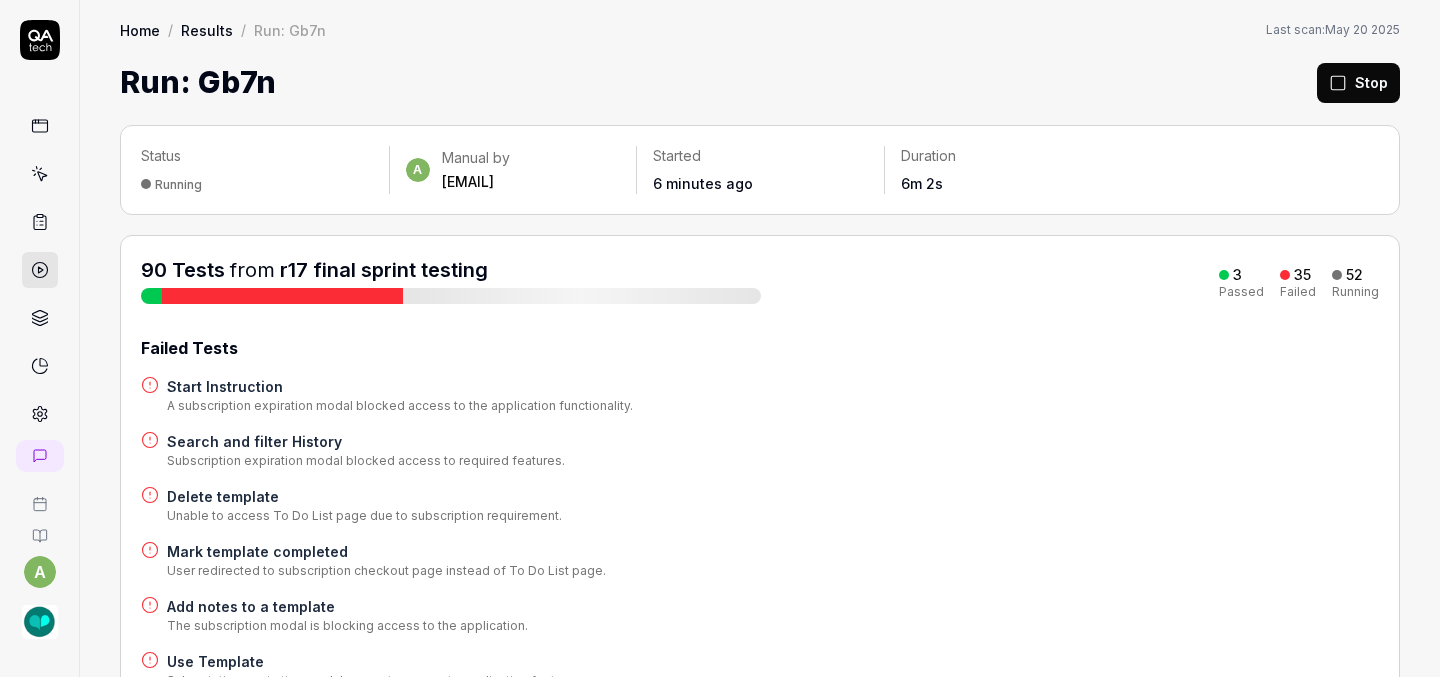 click on "Stop" at bounding box center [1358, 83] 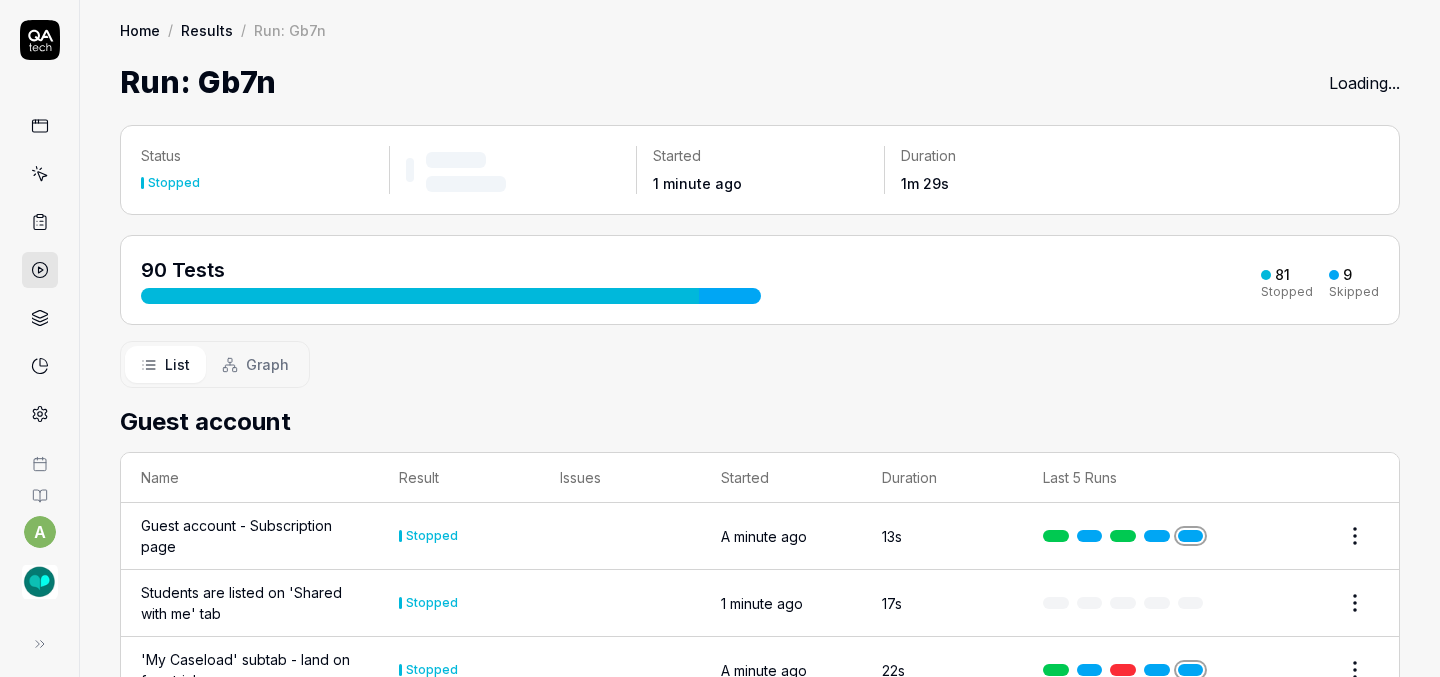 scroll, scrollTop: 0, scrollLeft: 0, axis: both 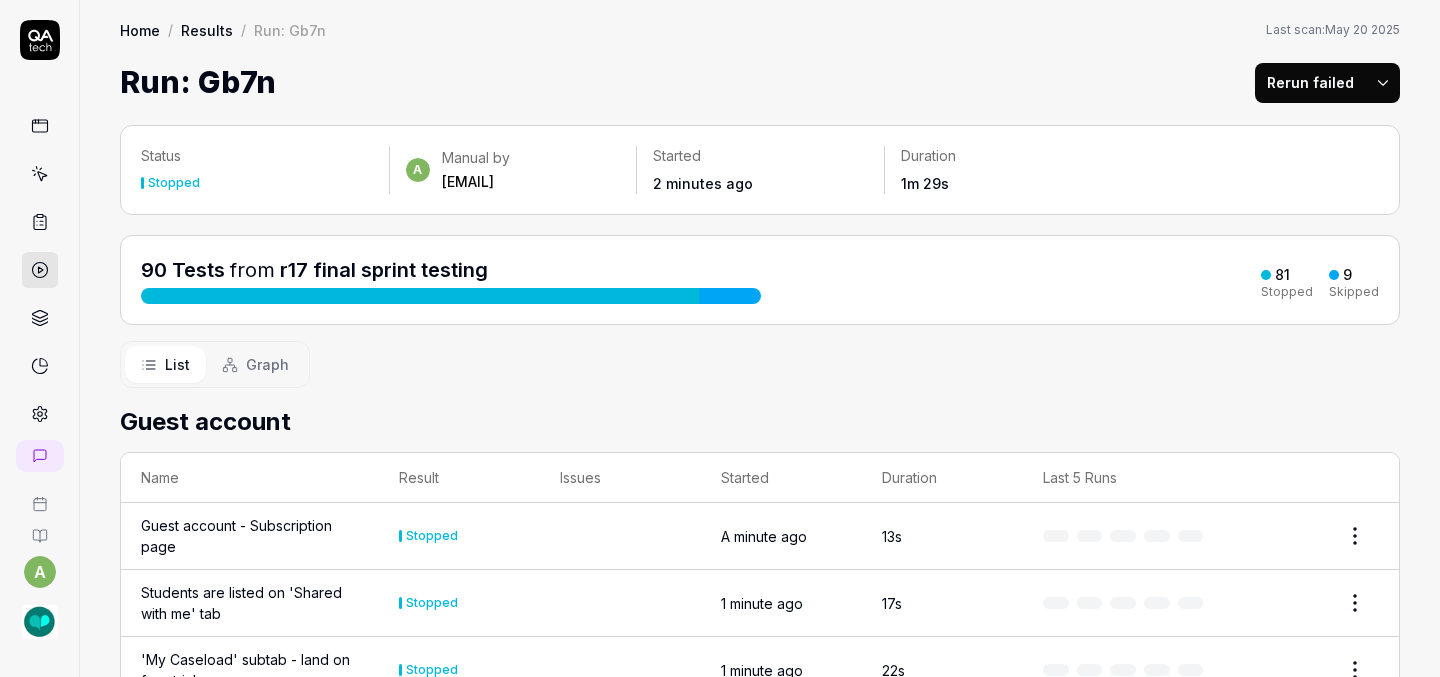 click on "Rerun failed" at bounding box center [1310, 83] 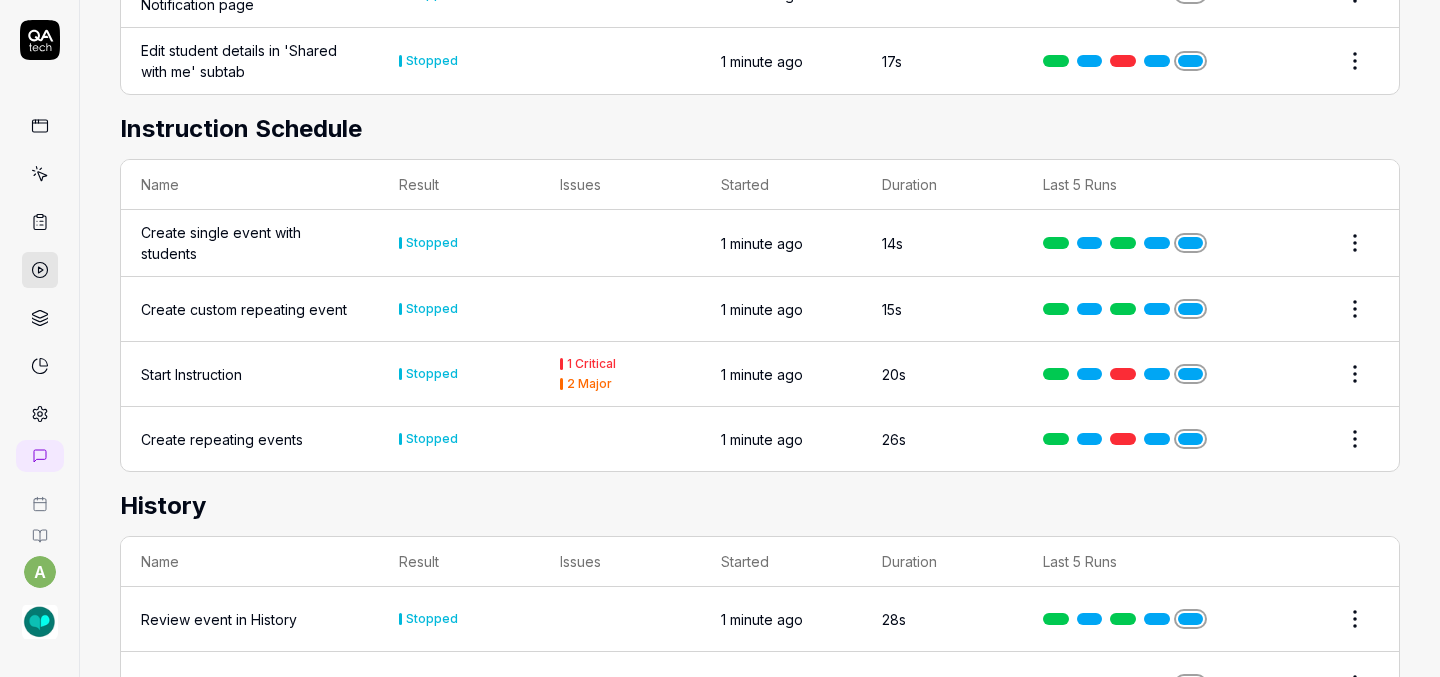 scroll, scrollTop: 0, scrollLeft: 0, axis: both 